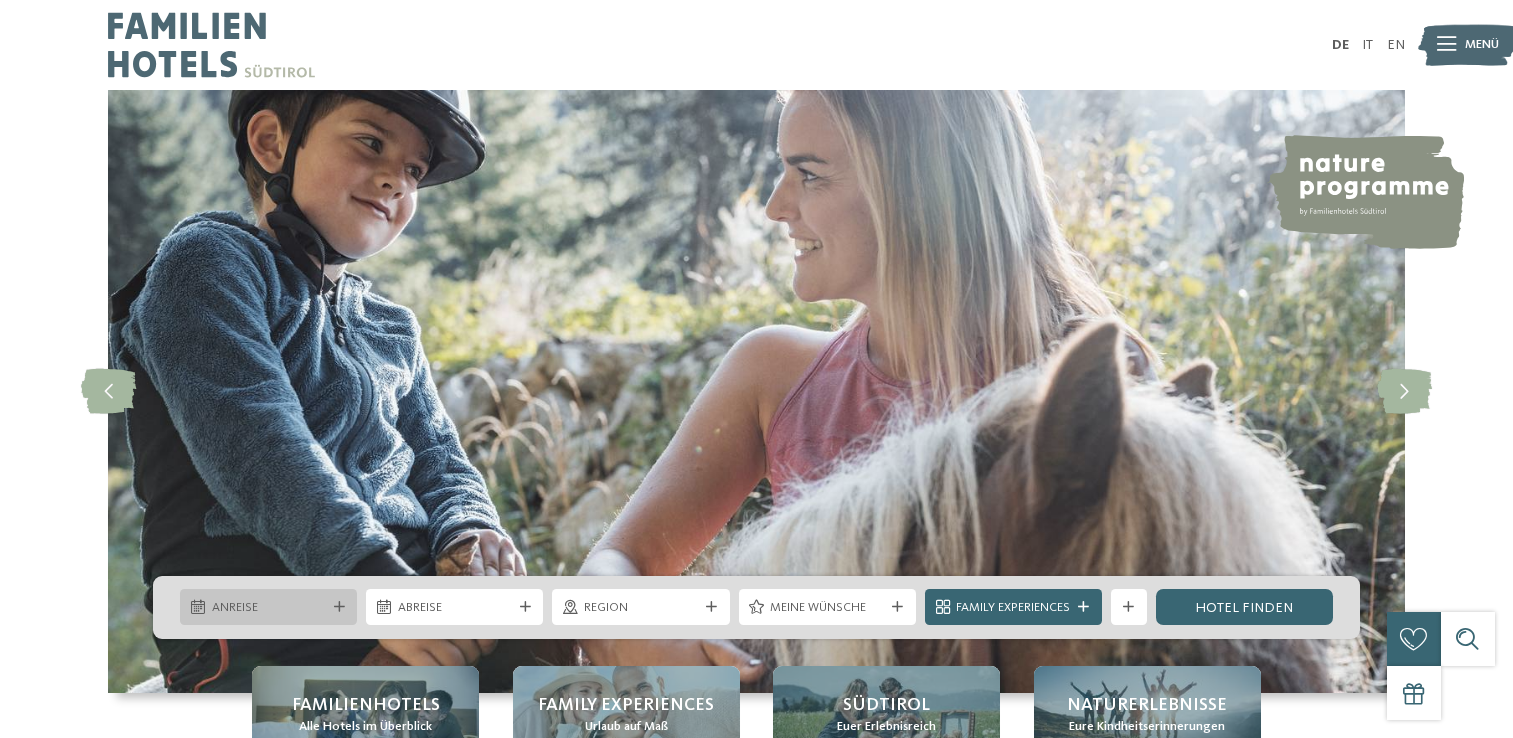 scroll, scrollTop: 0, scrollLeft: 0, axis: both 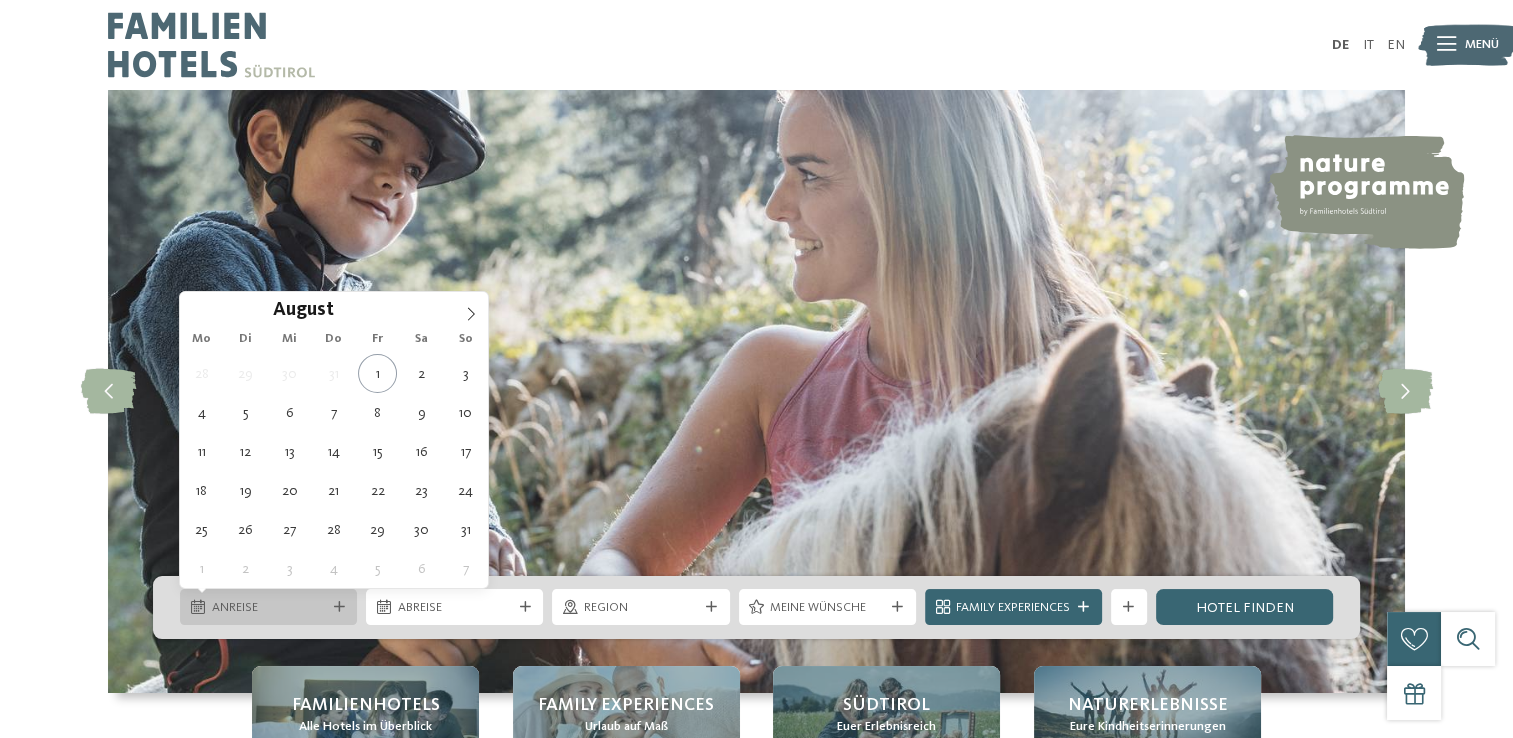 click on "Anreise" at bounding box center (269, 608) 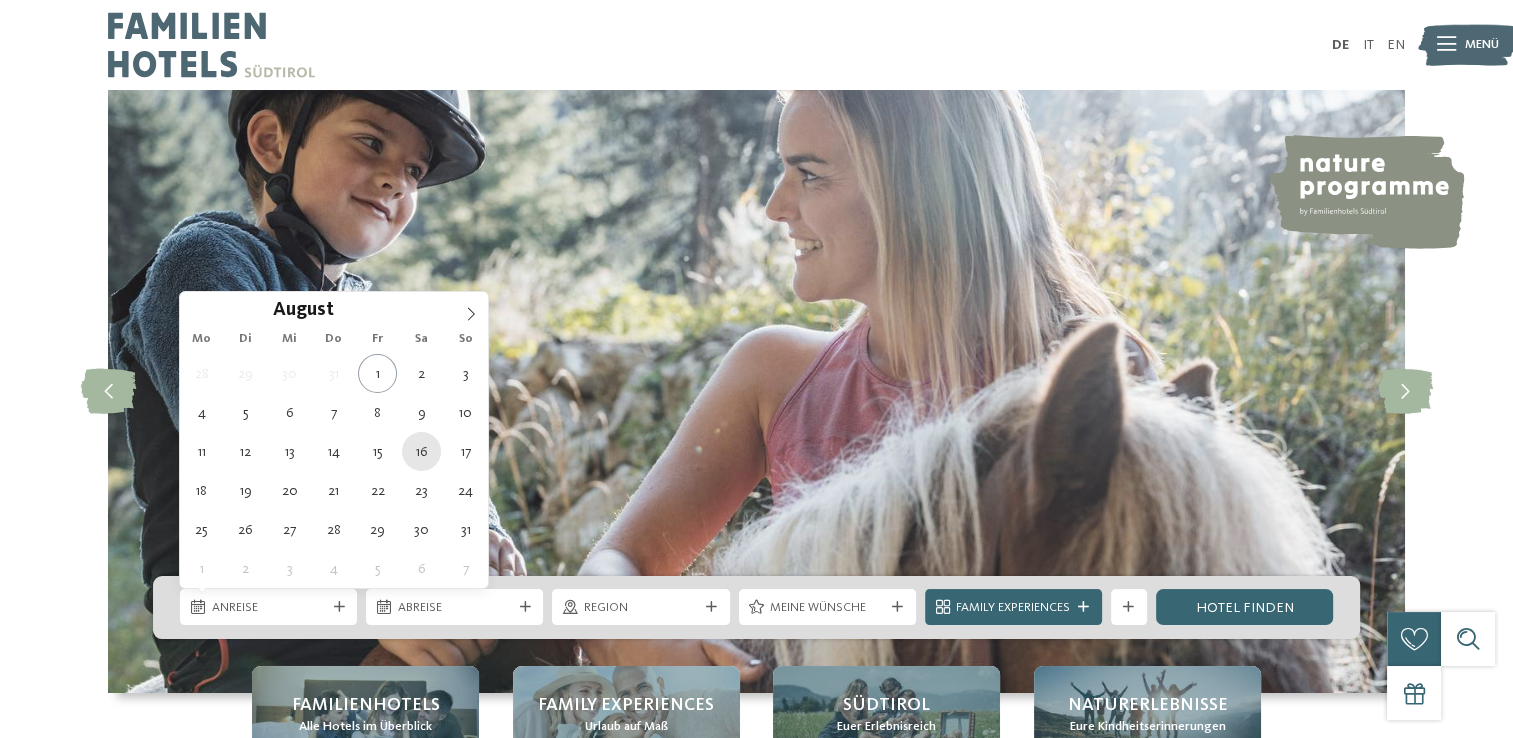 type on "16.08.2025" 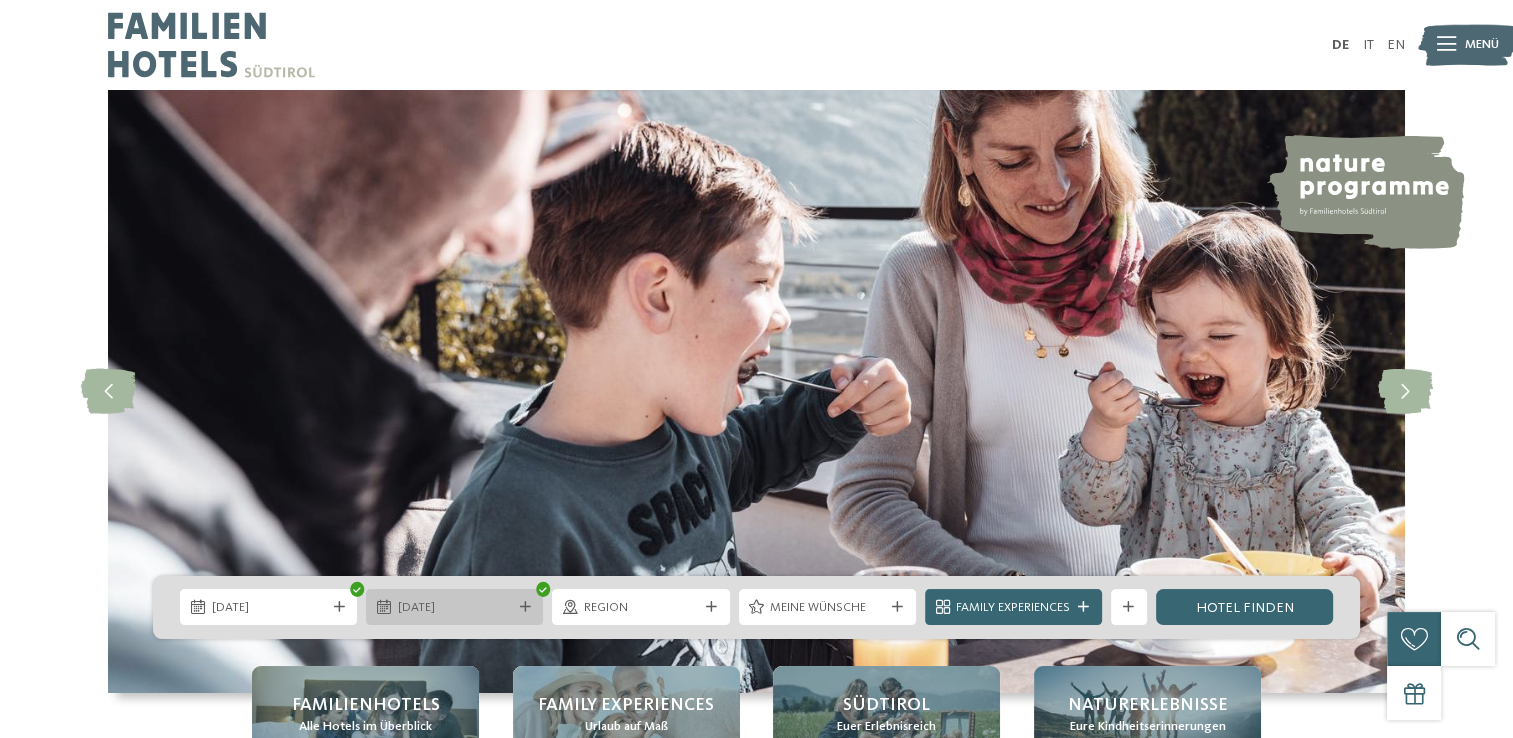 click on "16.08.2025" at bounding box center [455, 608] 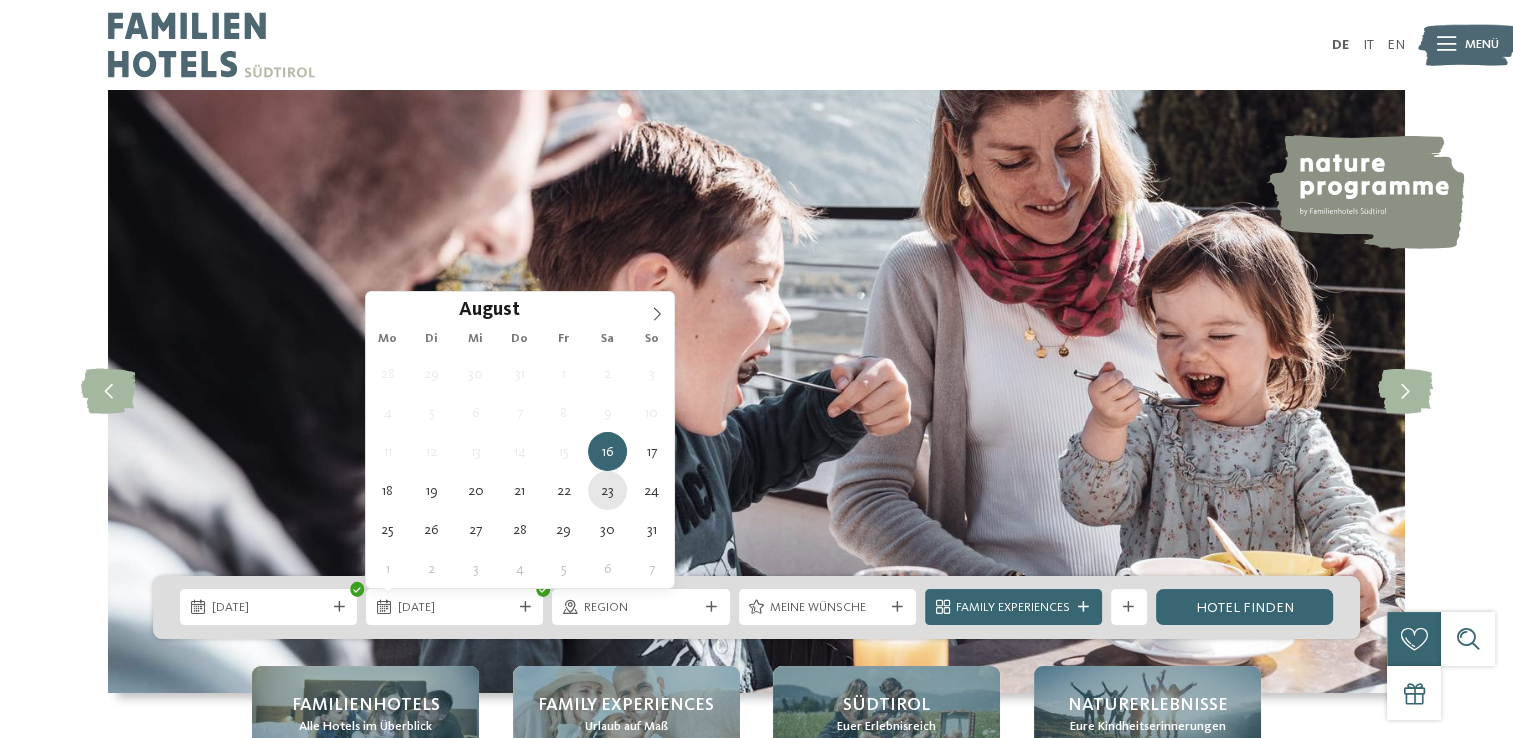 type on "23.08.2025" 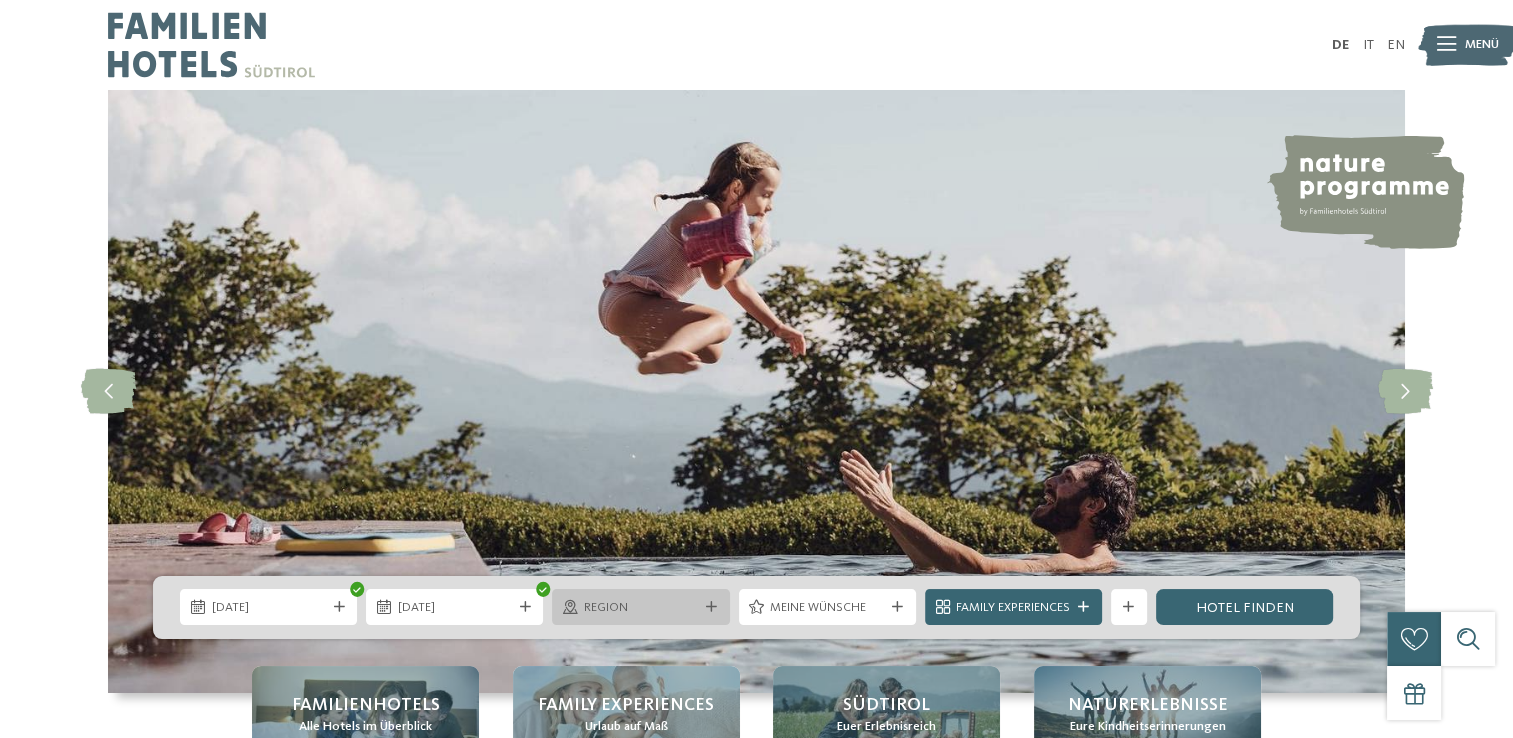 click on "Region" at bounding box center (641, 608) 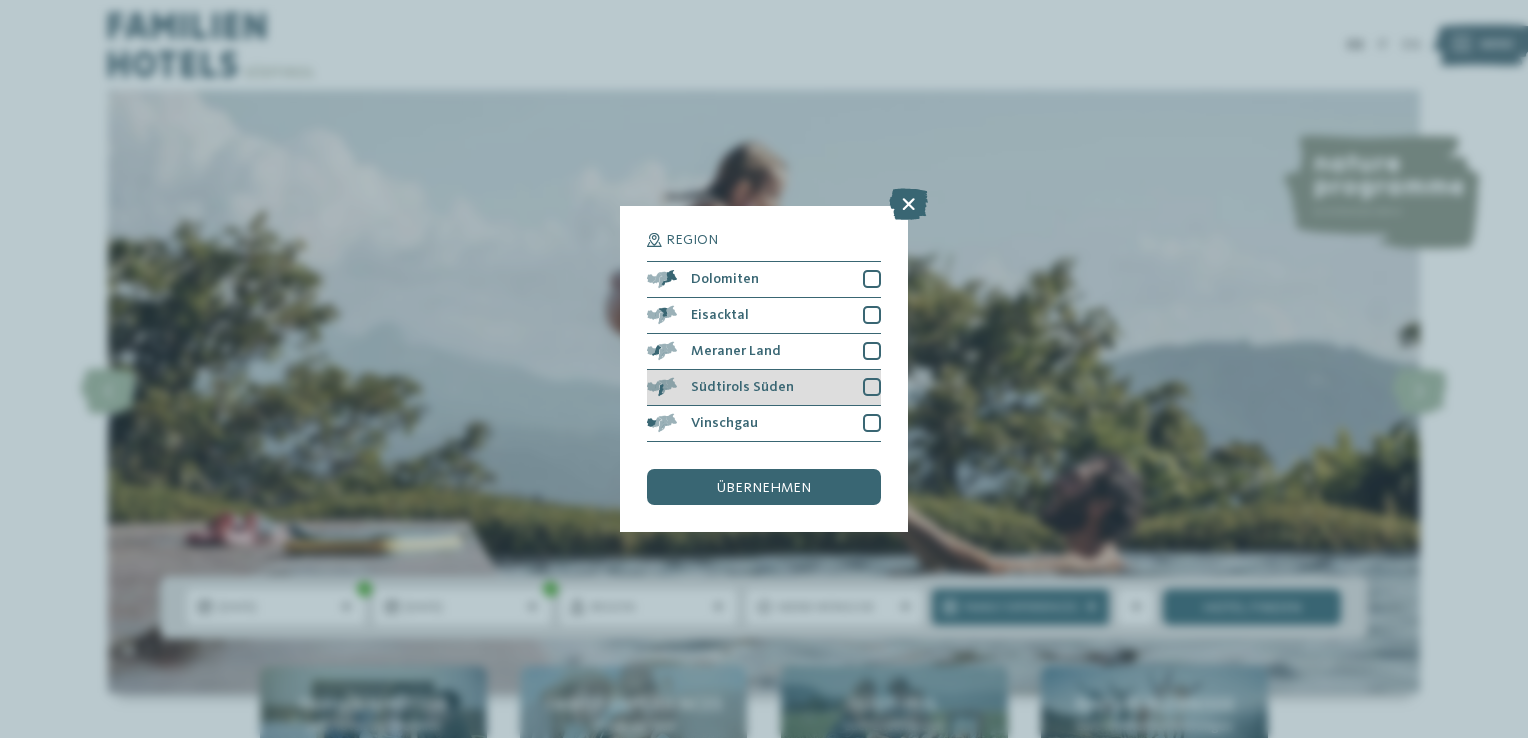 click at bounding box center [872, 387] 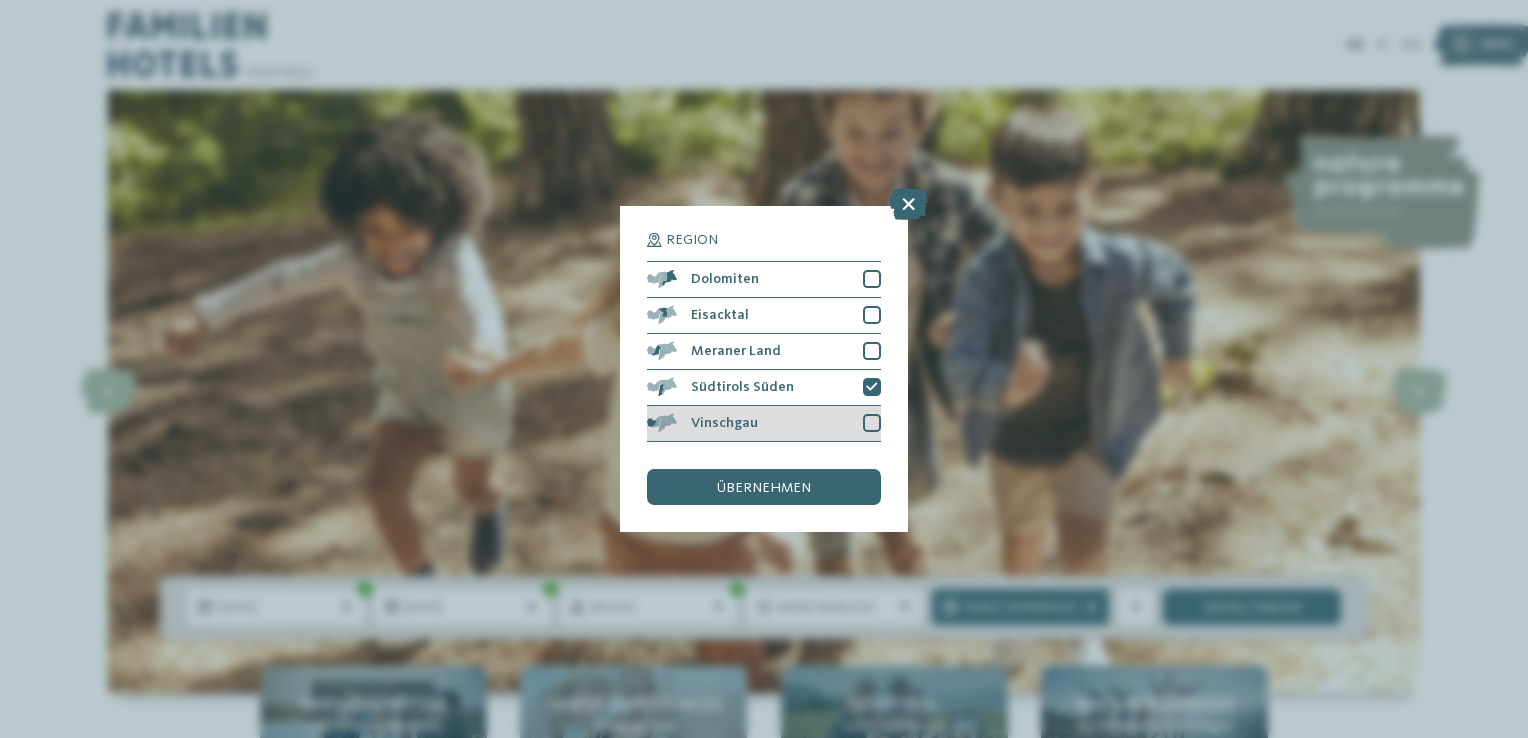 click at bounding box center (872, 423) 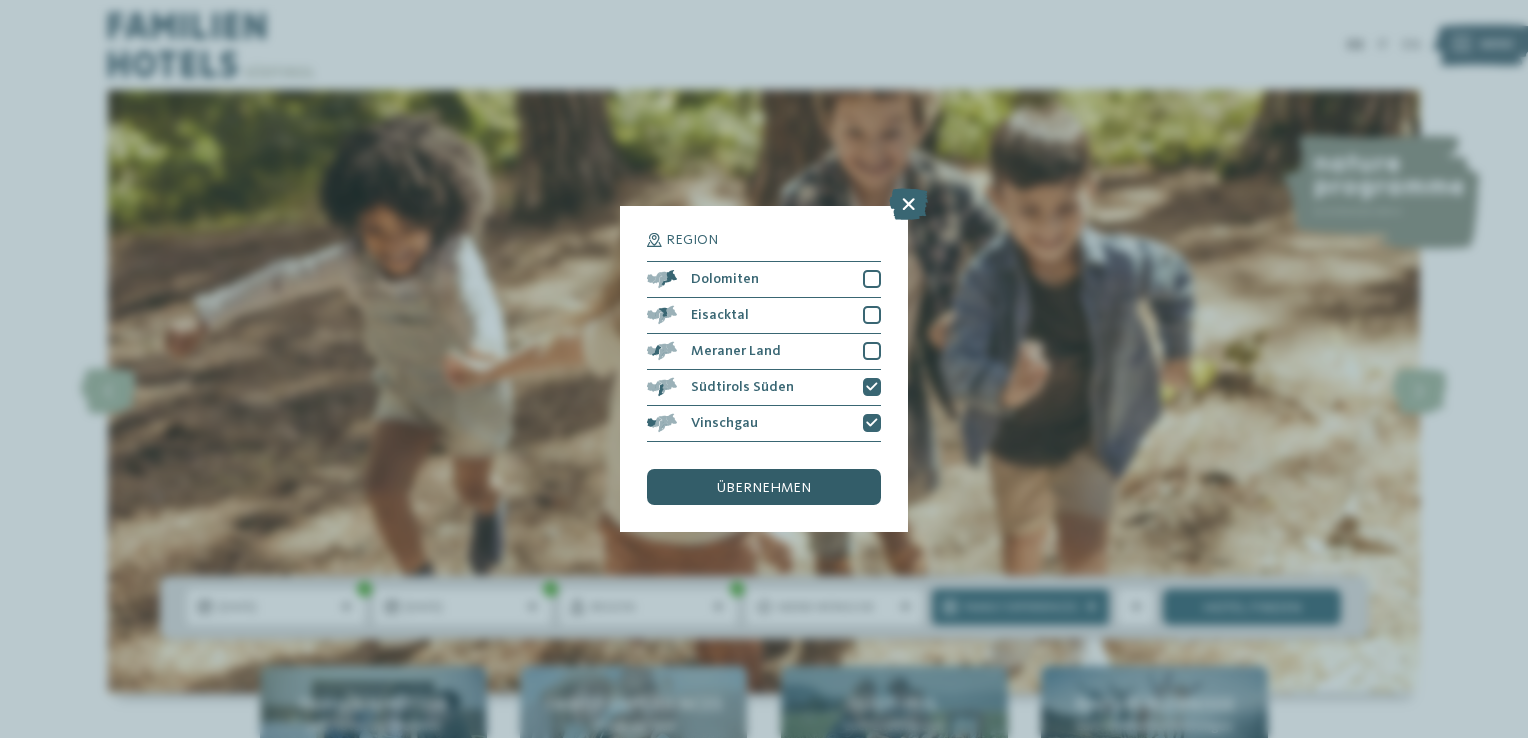 click on "übernehmen" at bounding box center (764, 488) 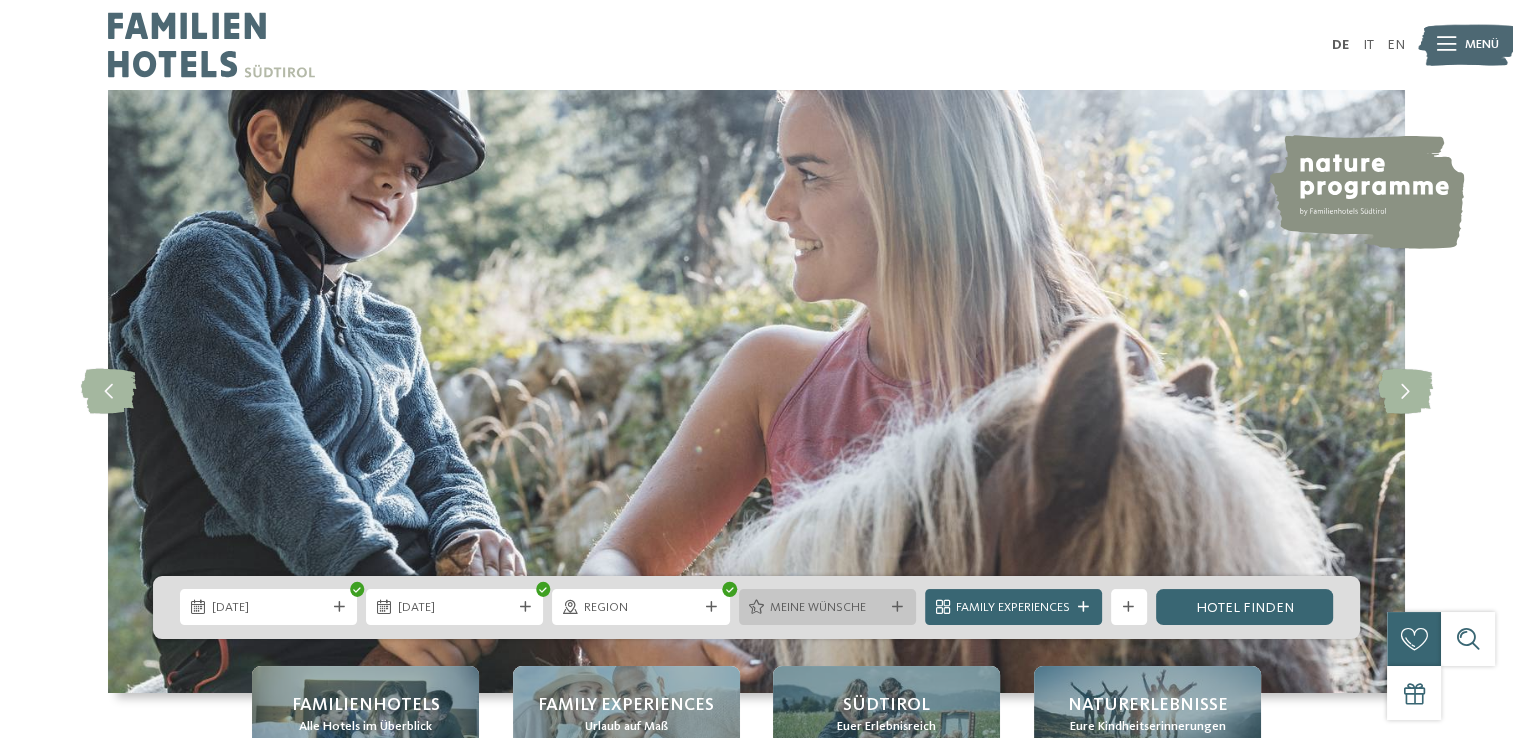 click on "Meine Wünsche" at bounding box center (827, 608) 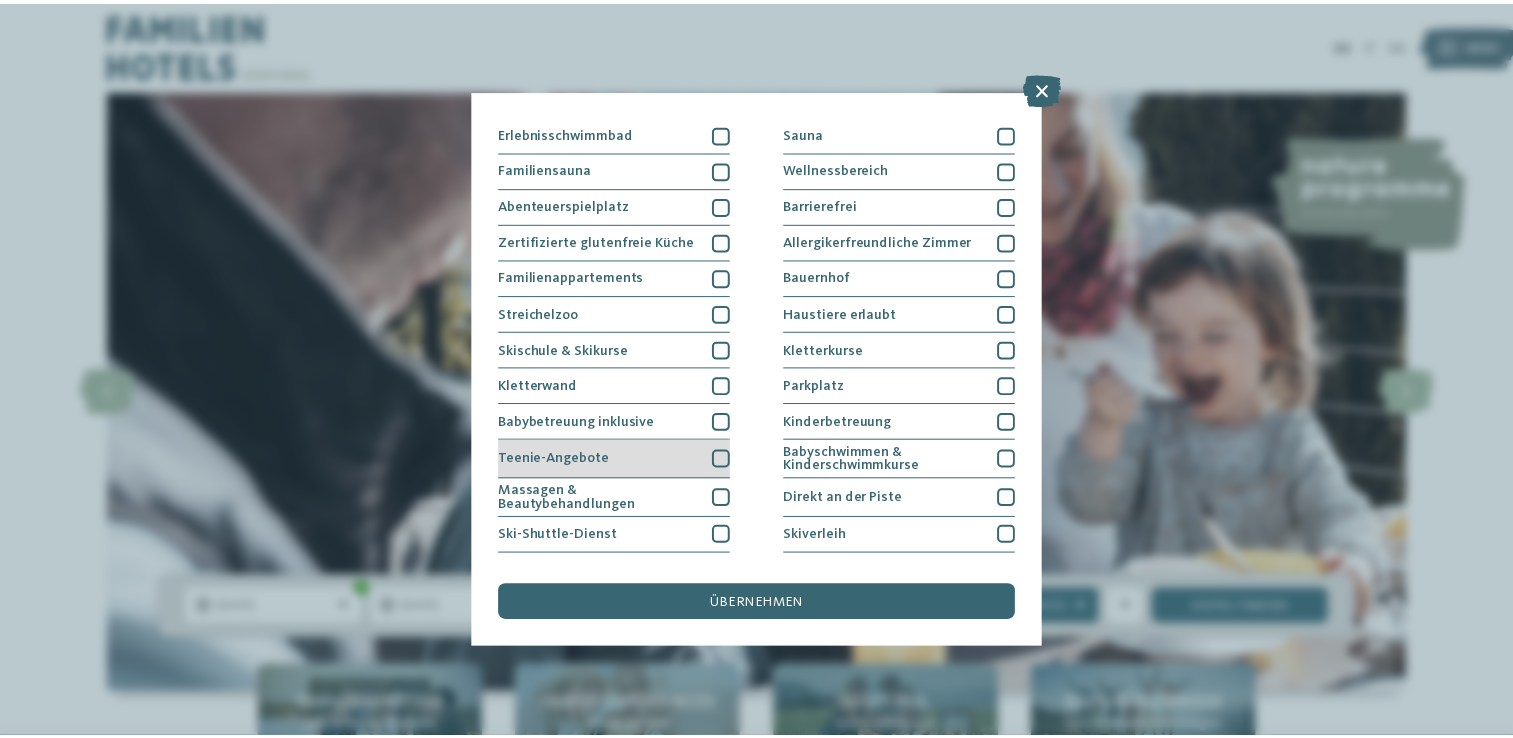 scroll, scrollTop: 100, scrollLeft: 0, axis: vertical 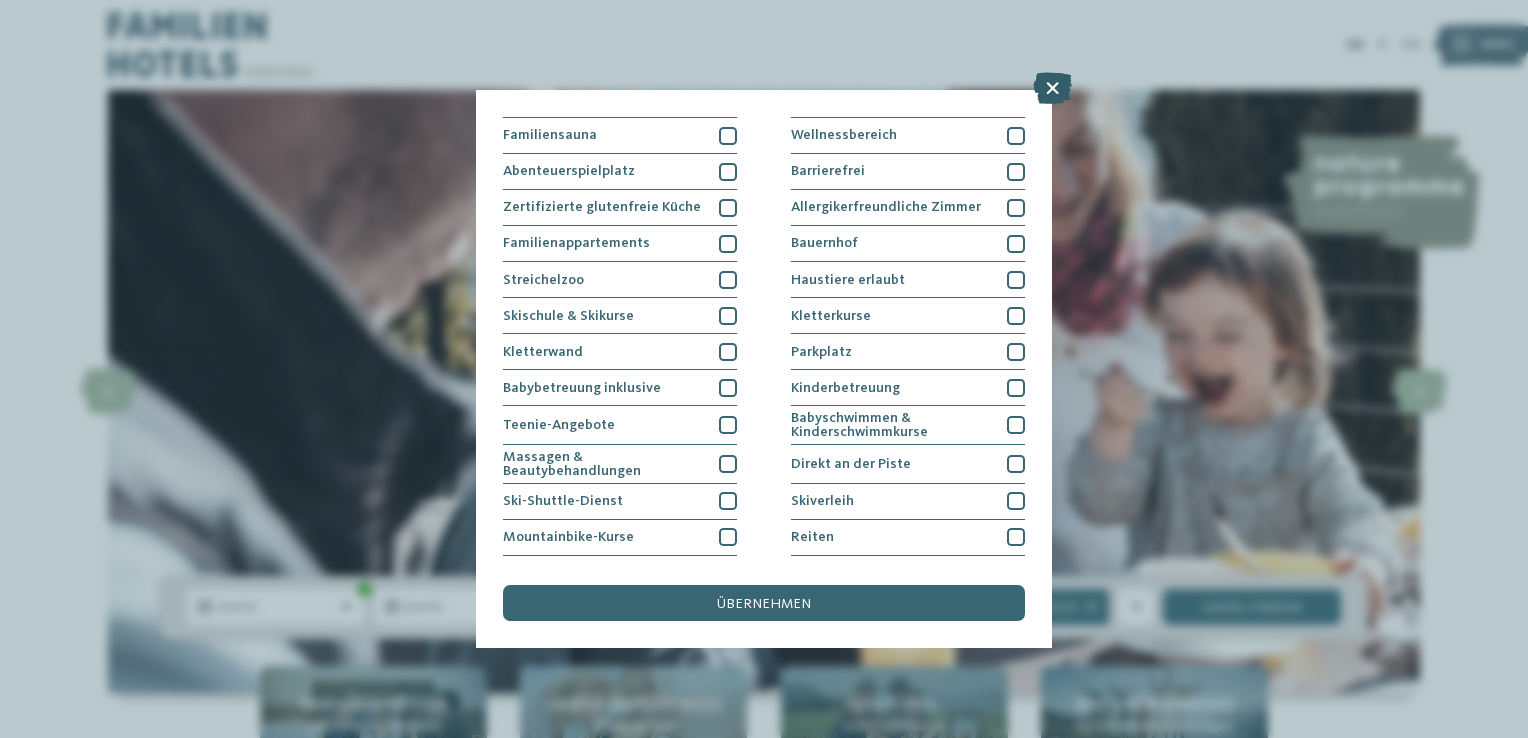 click at bounding box center (1052, 88) 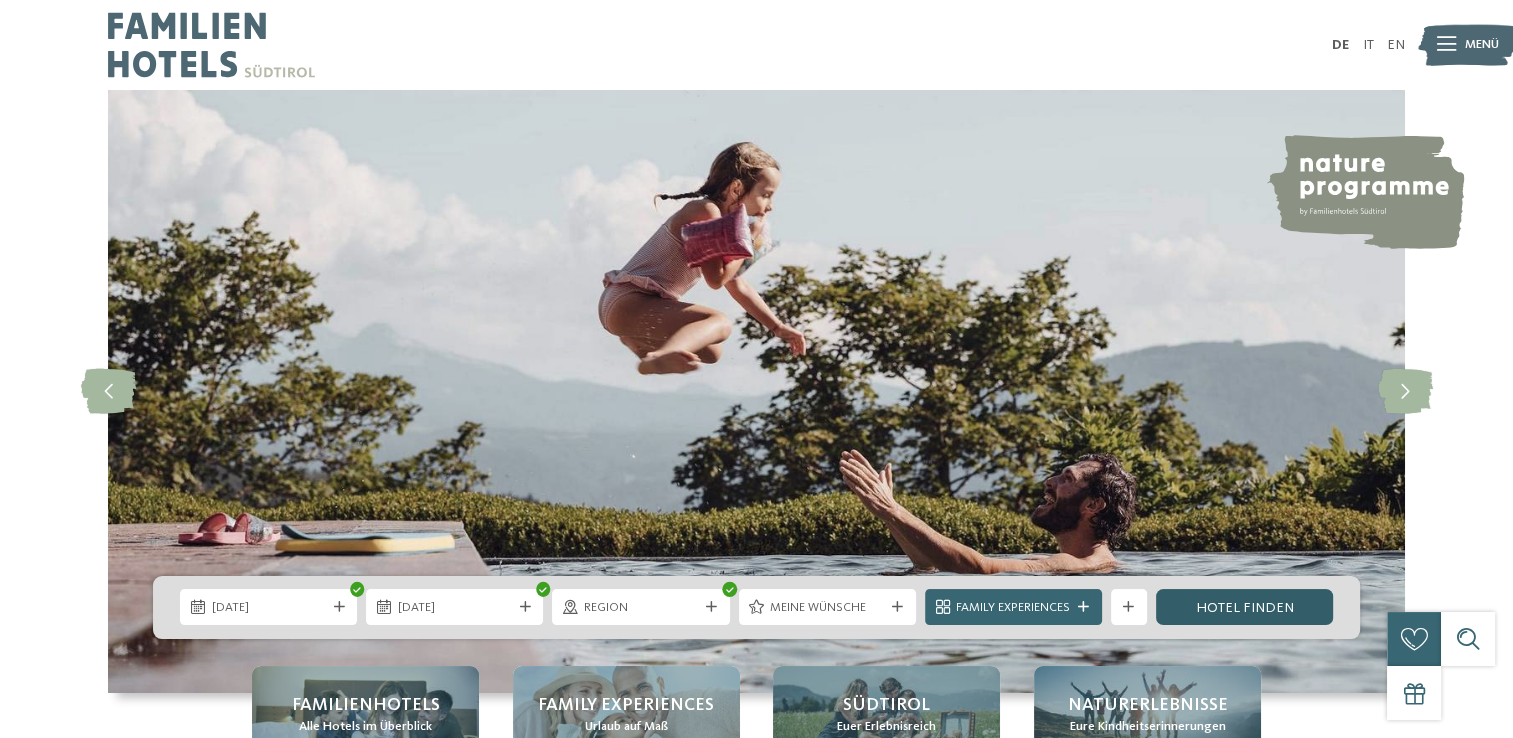click on "Hotel finden" at bounding box center (1244, 607) 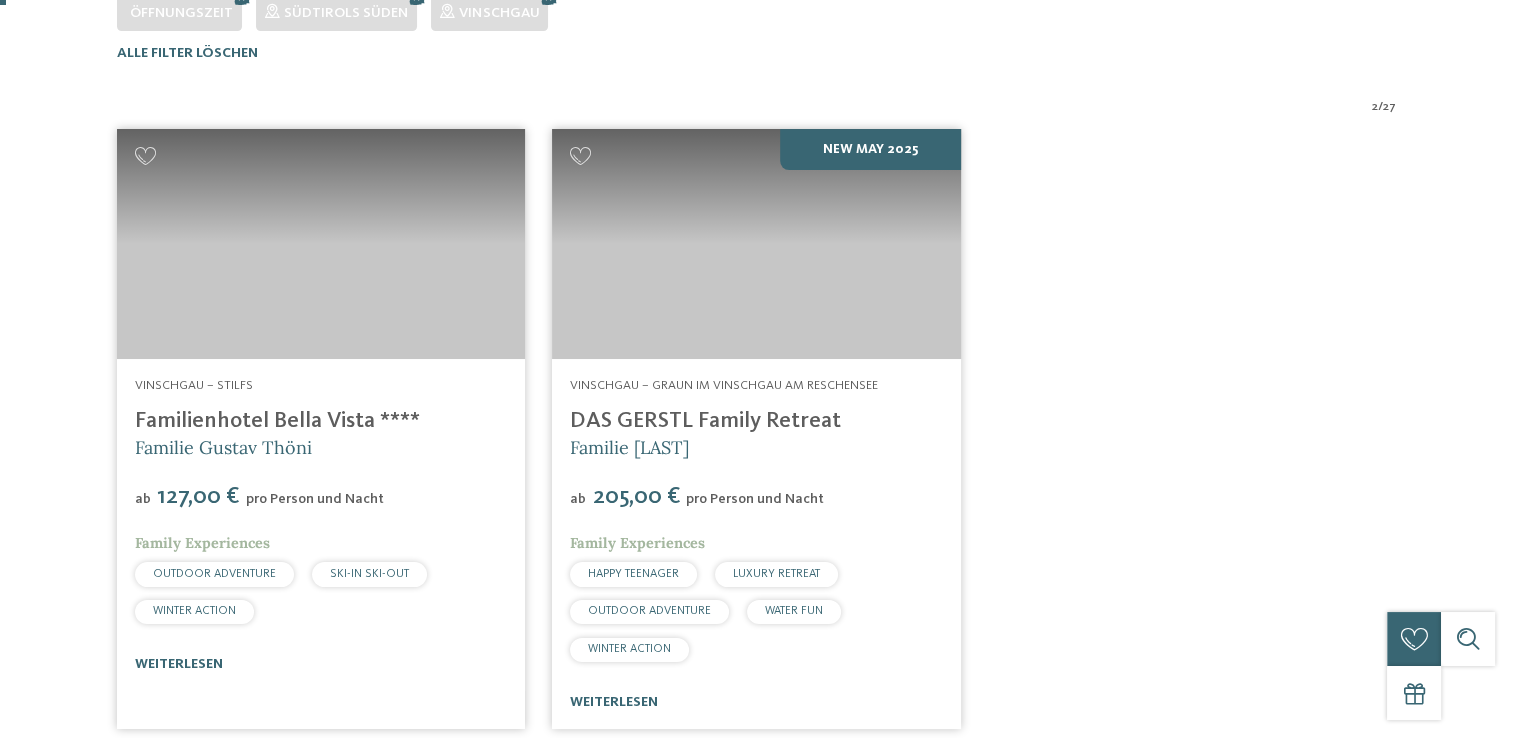 scroll, scrollTop: 0, scrollLeft: 0, axis: both 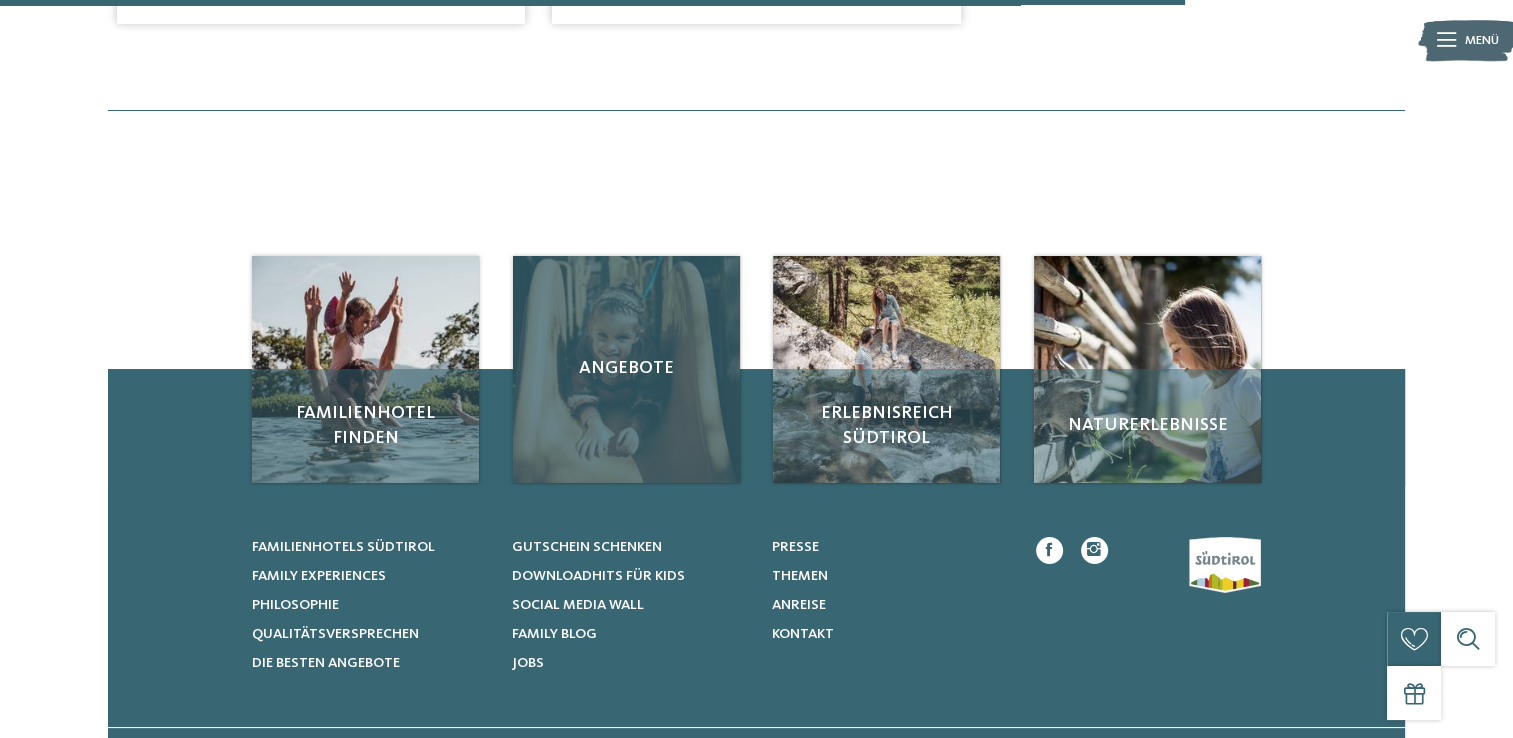click on "Angebote" at bounding box center [626, 368] 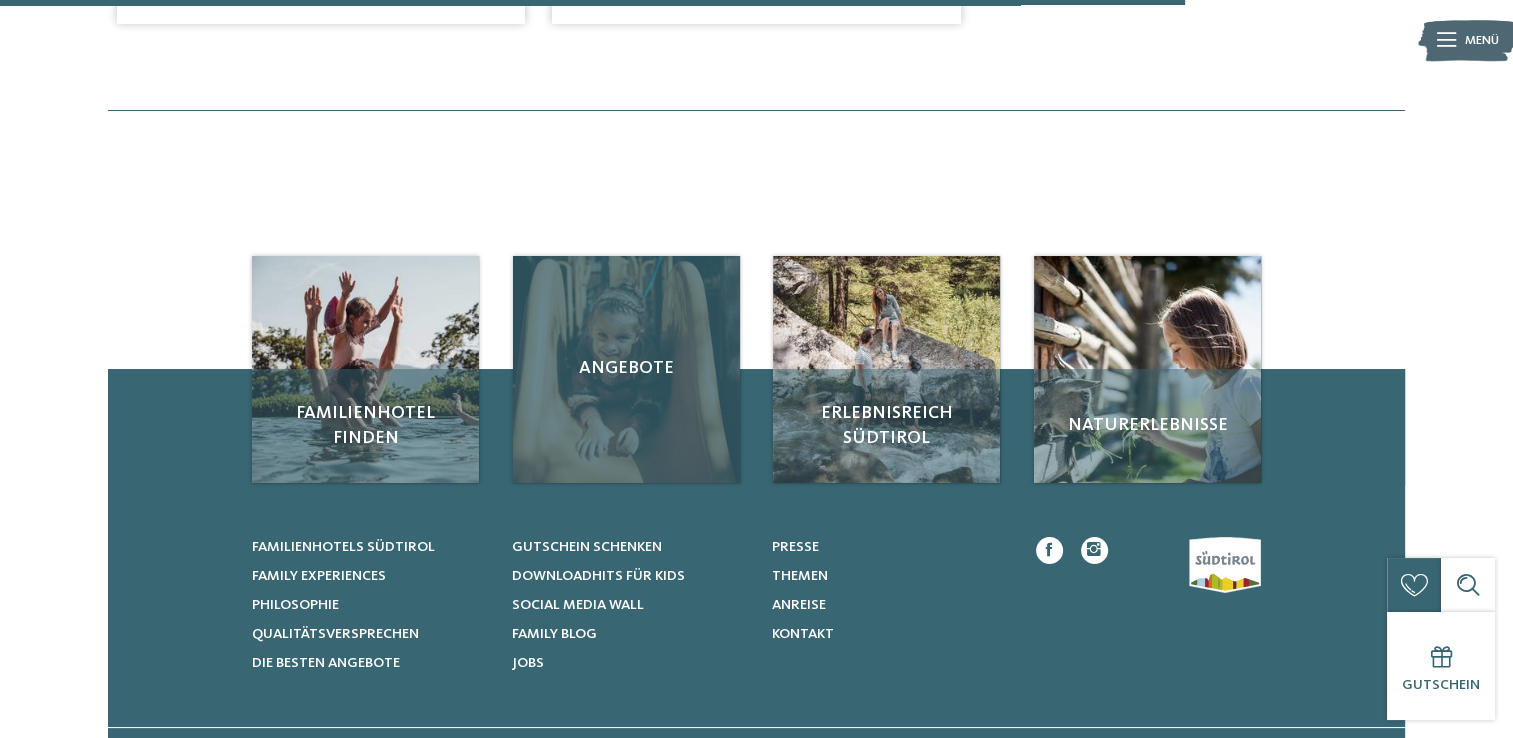 click on "Angebote" at bounding box center (626, 368) 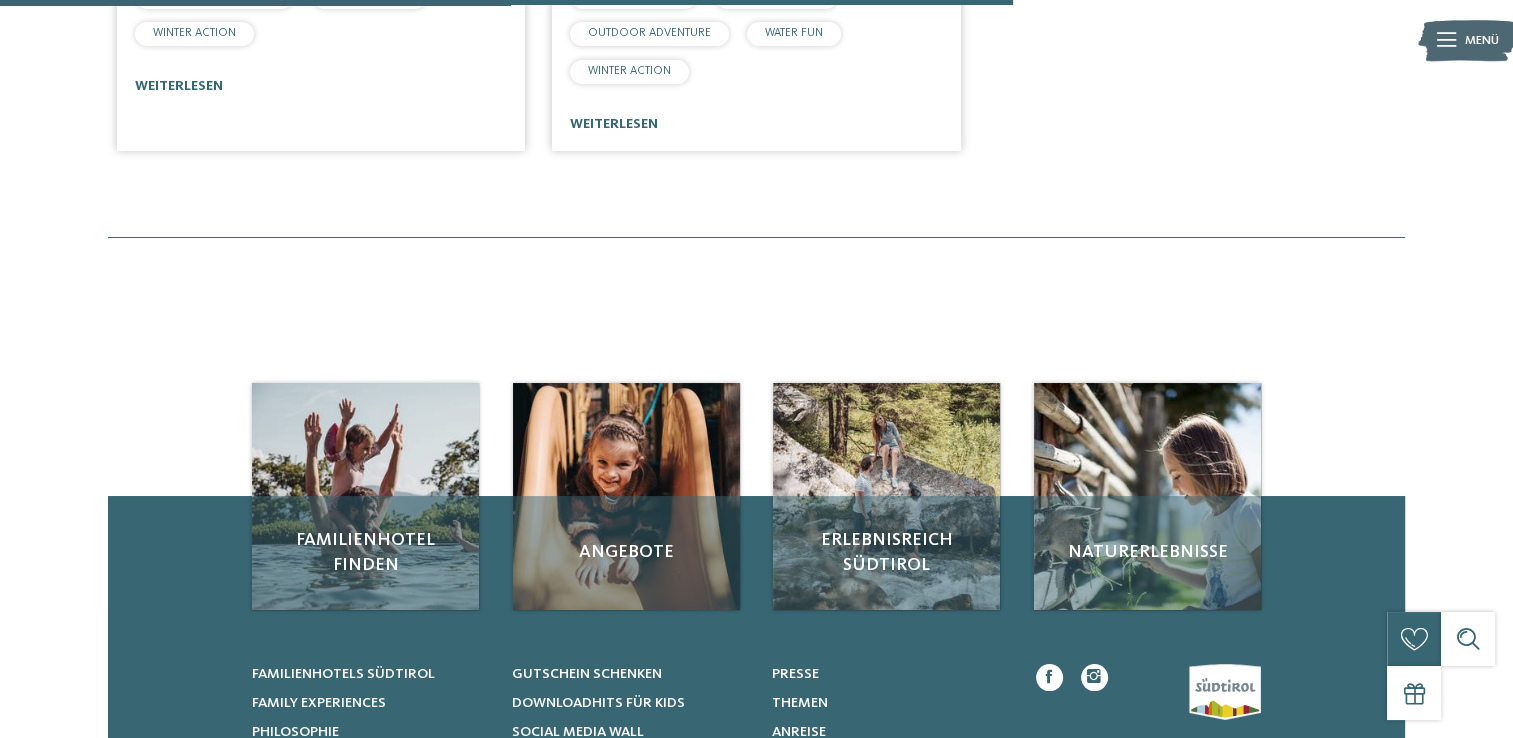 scroll, scrollTop: 879, scrollLeft: 0, axis: vertical 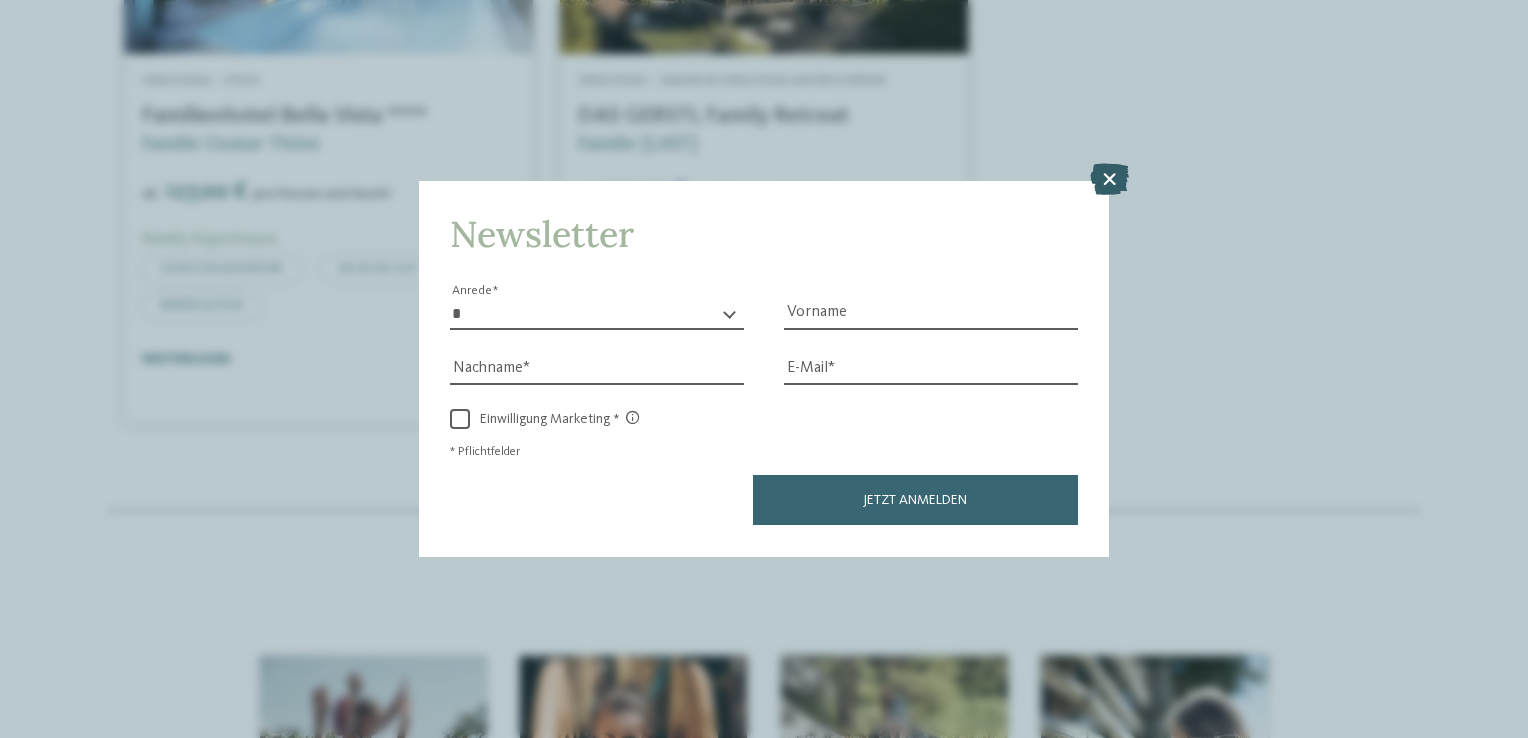 click at bounding box center [1109, 180] 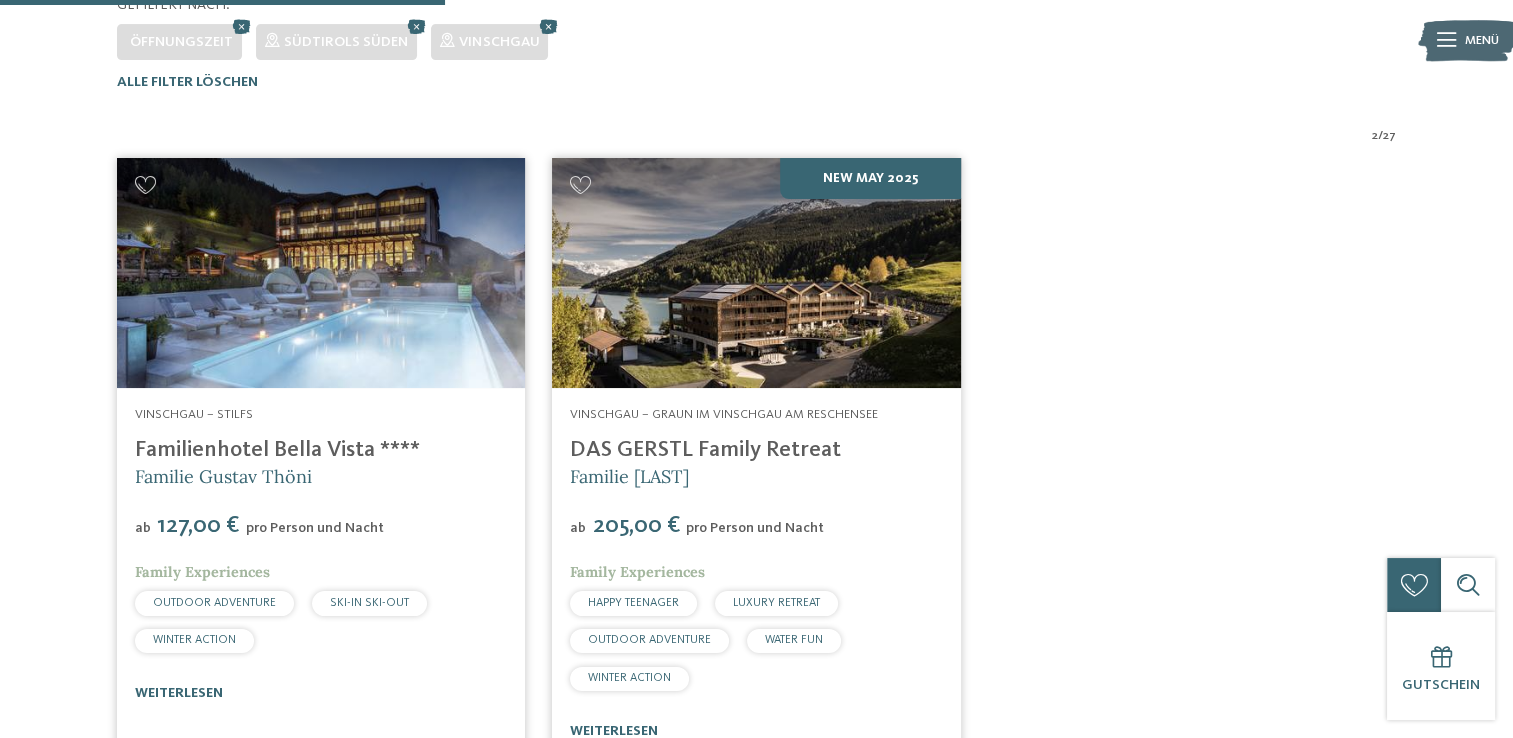 scroll, scrollTop: 479, scrollLeft: 0, axis: vertical 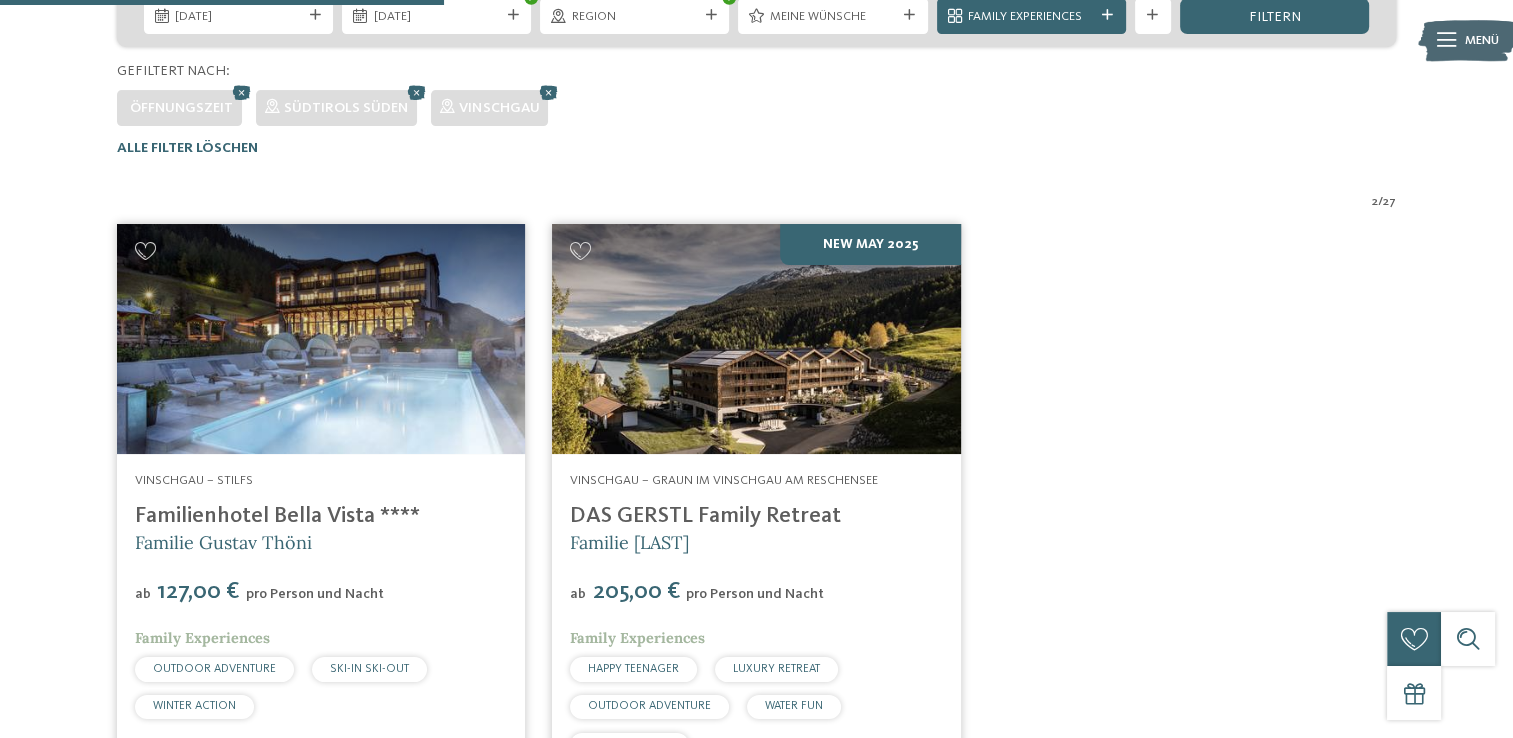 click at bounding box center (321, 339) 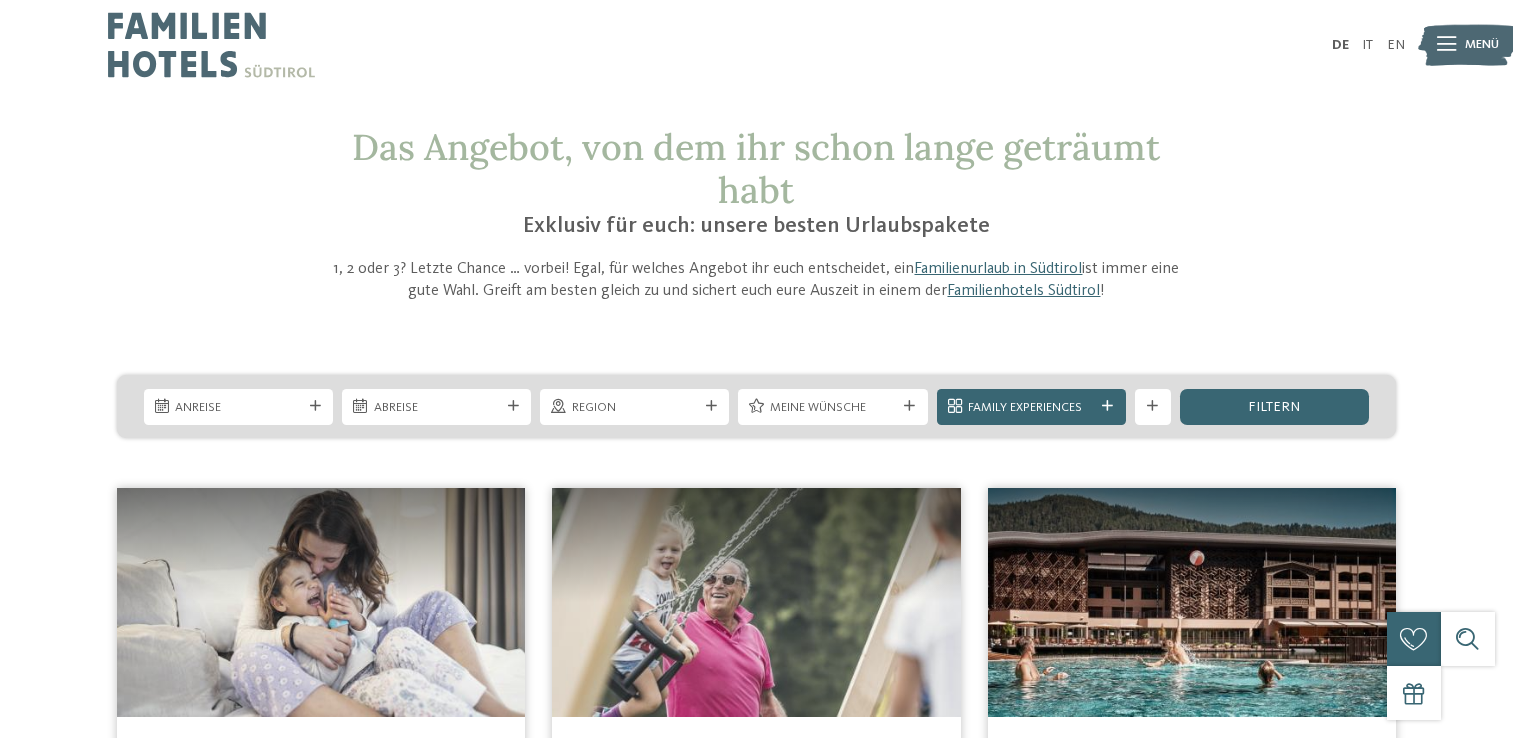 scroll, scrollTop: 0, scrollLeft: 0, axis: both 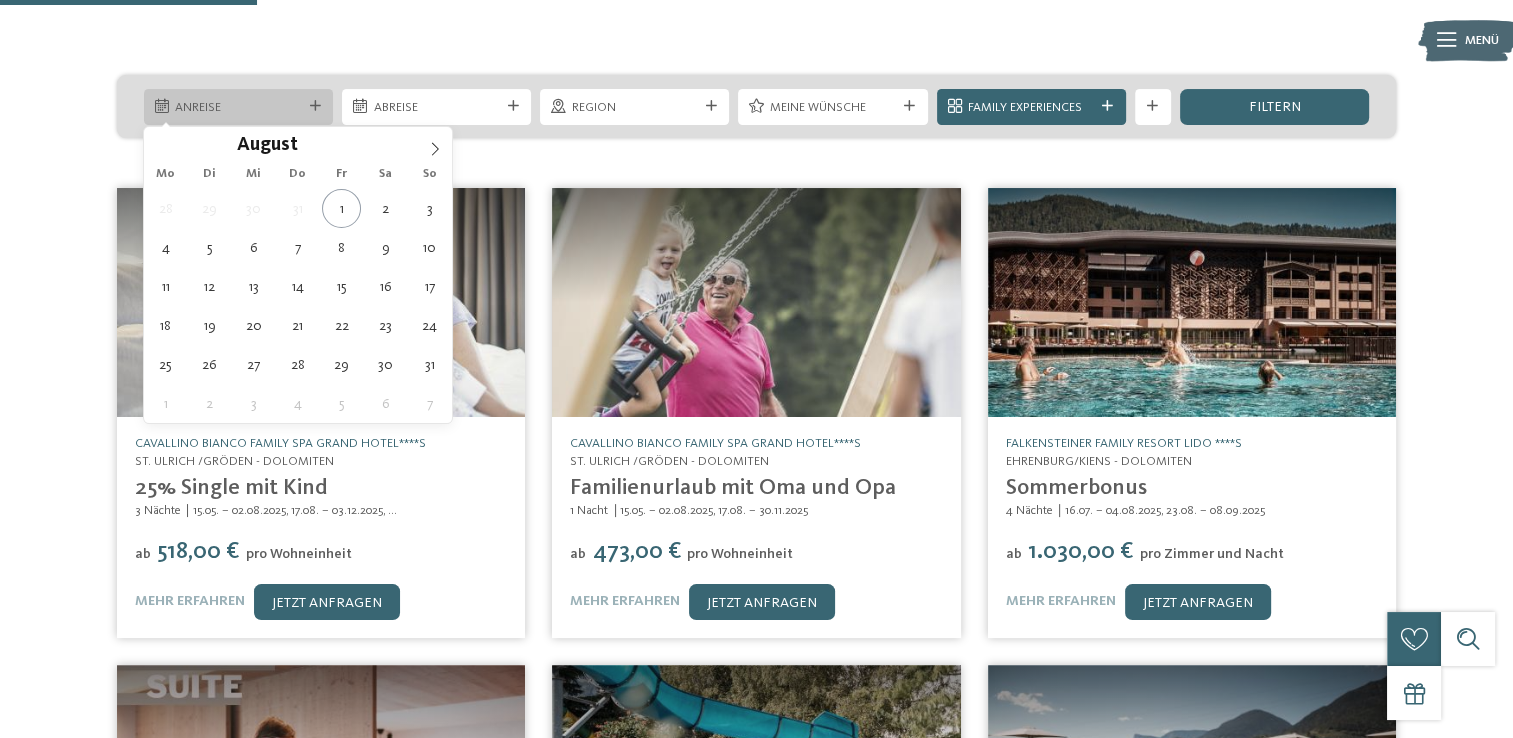 click on "Anreise" at bounding box center [238, 108] 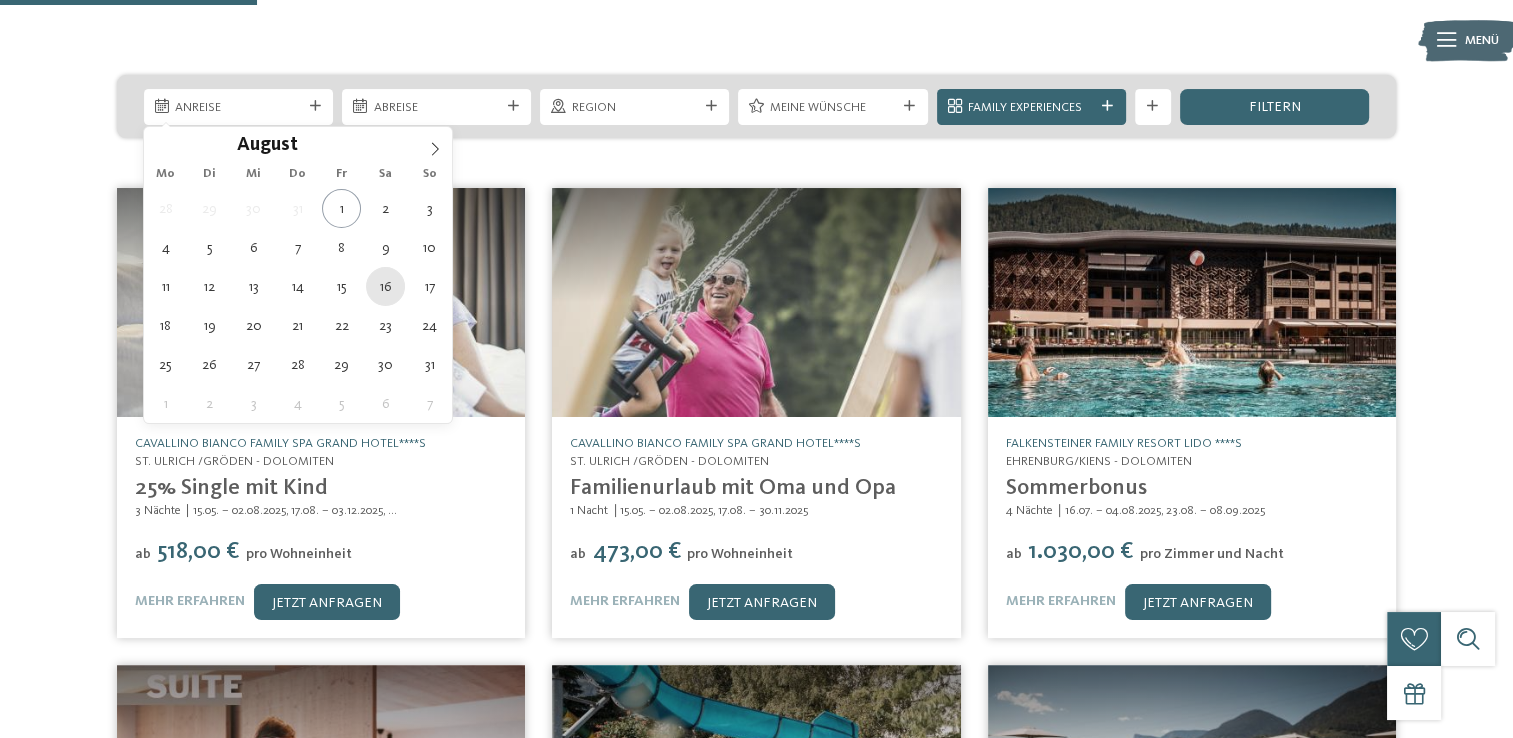 type on "16.08.2025" 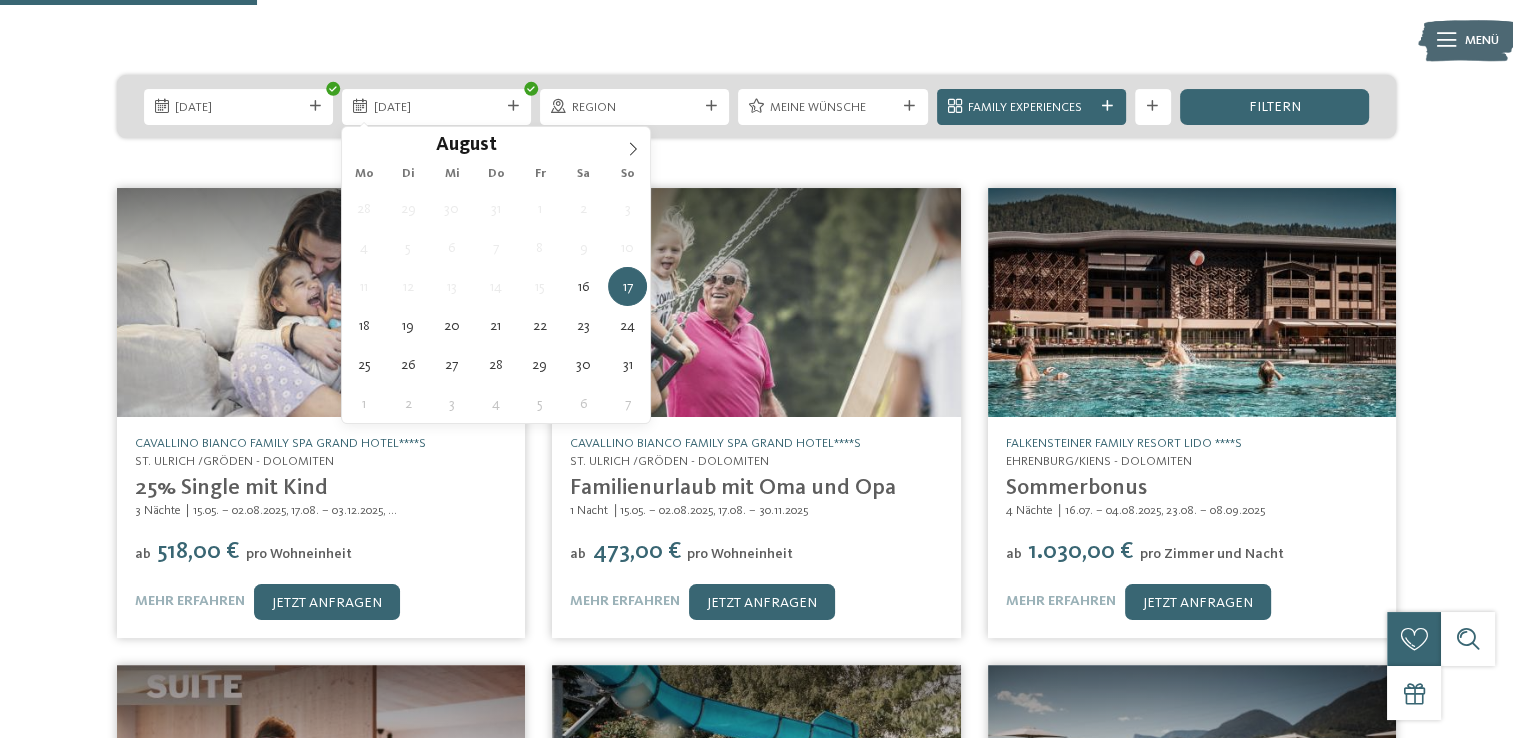 type on "23.08.2025" 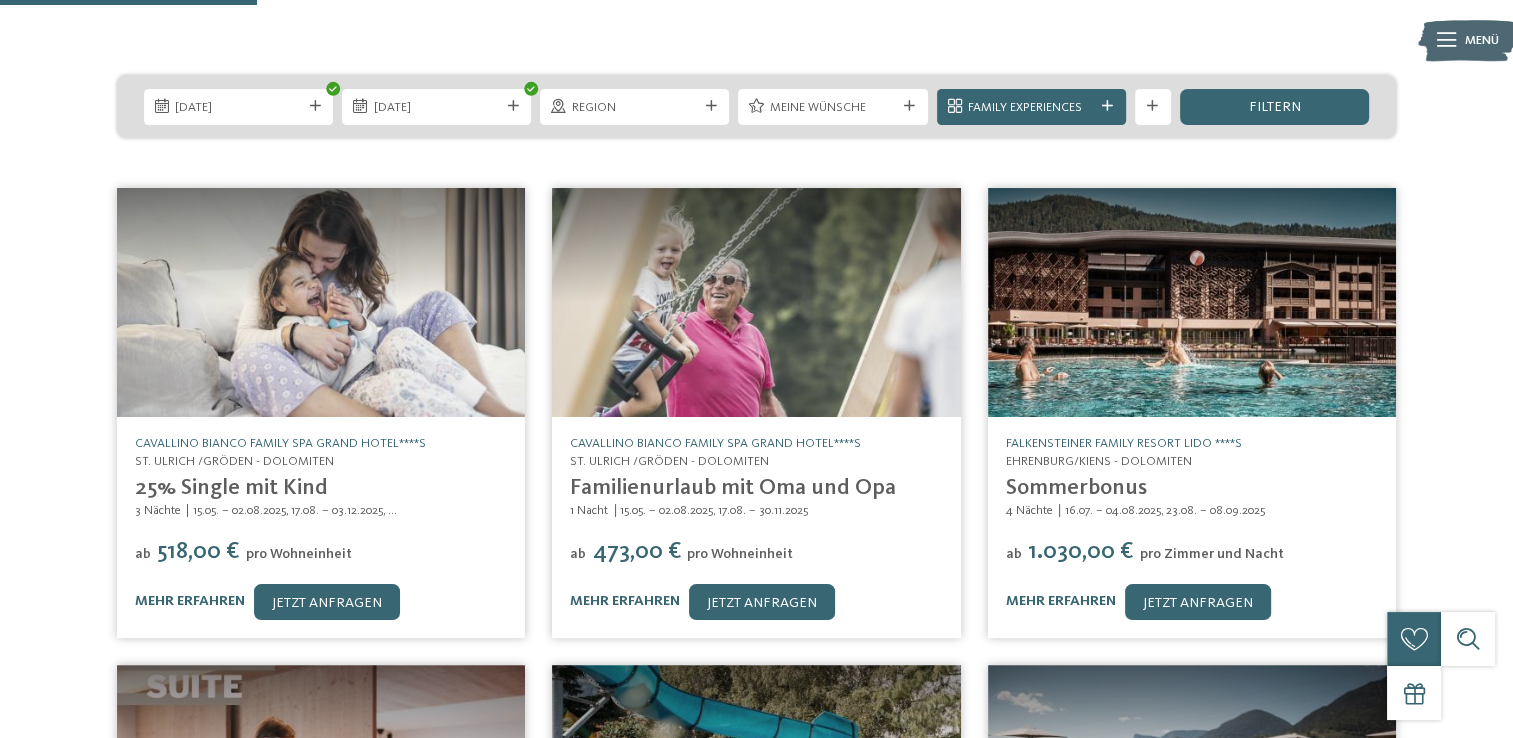 click at bounding box center (756, 303) 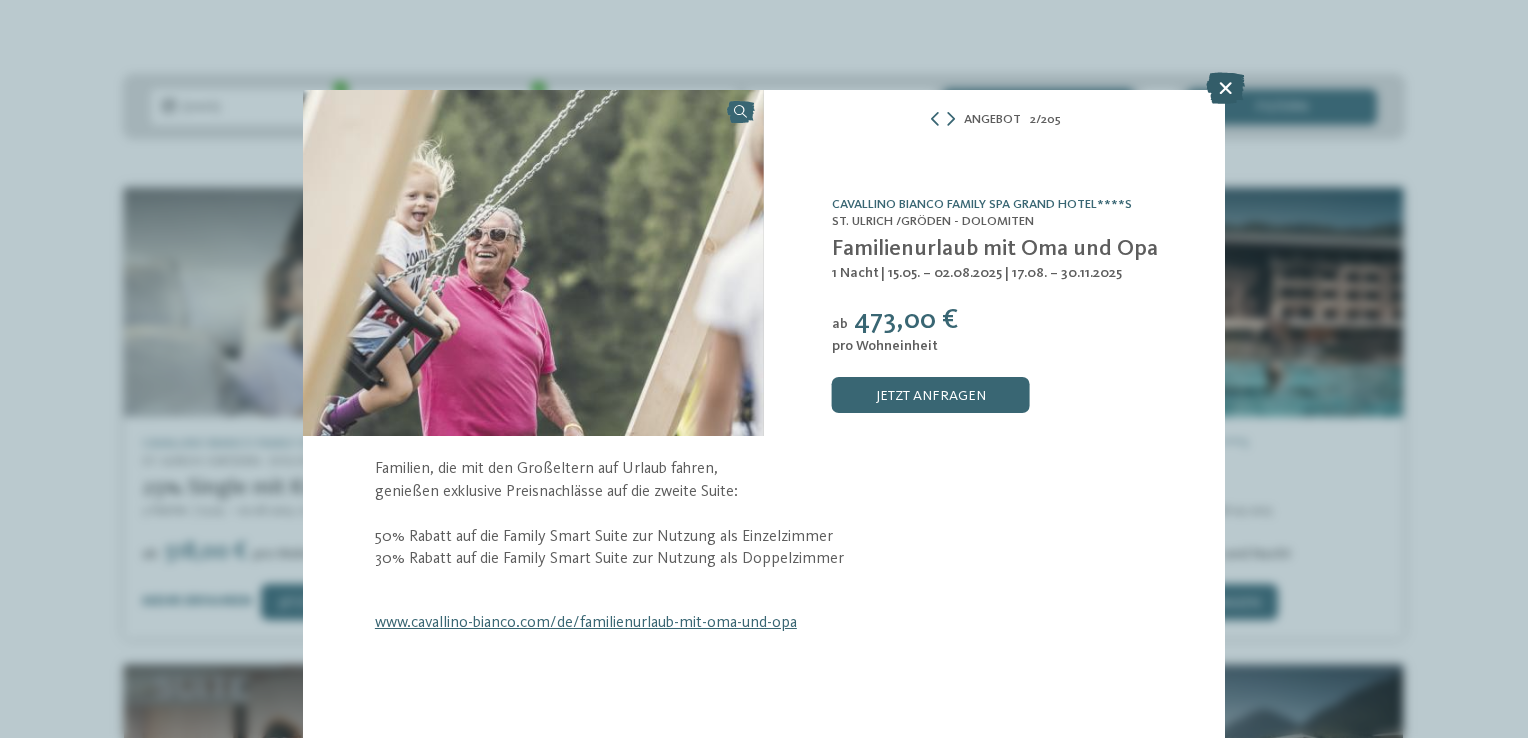 click at bounding box center [1225, 88] 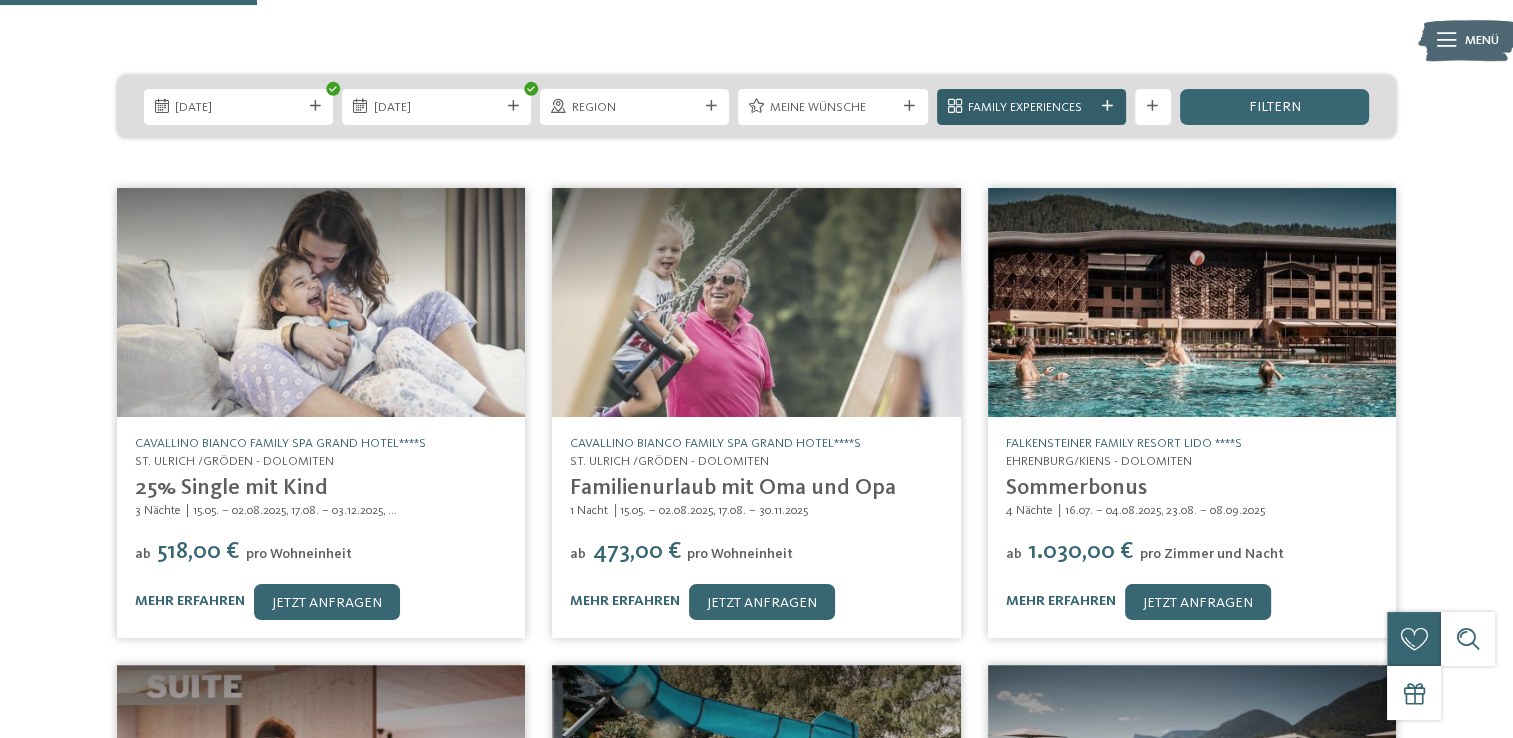click at bounding box center (1107, 106) 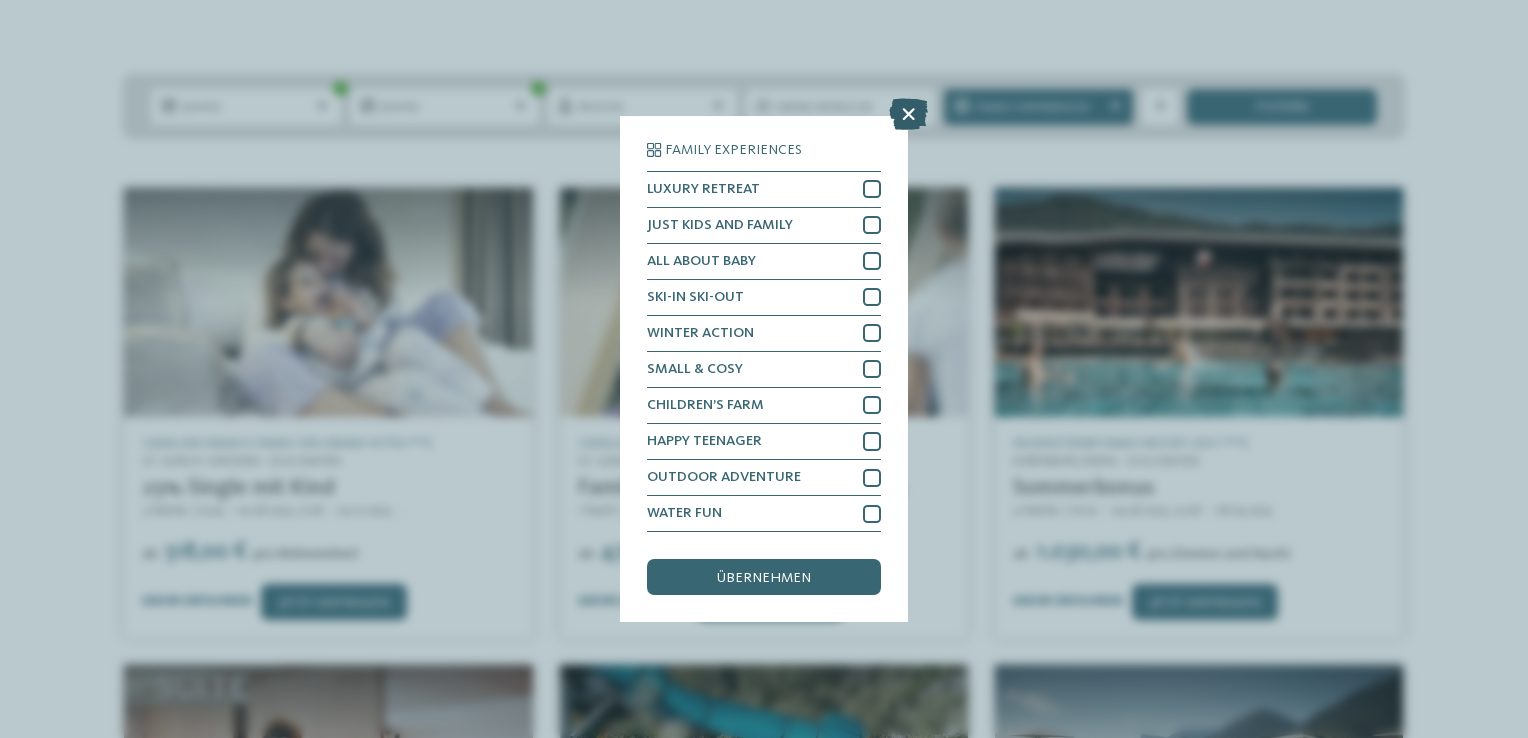 click at bounding box center [908, 114] 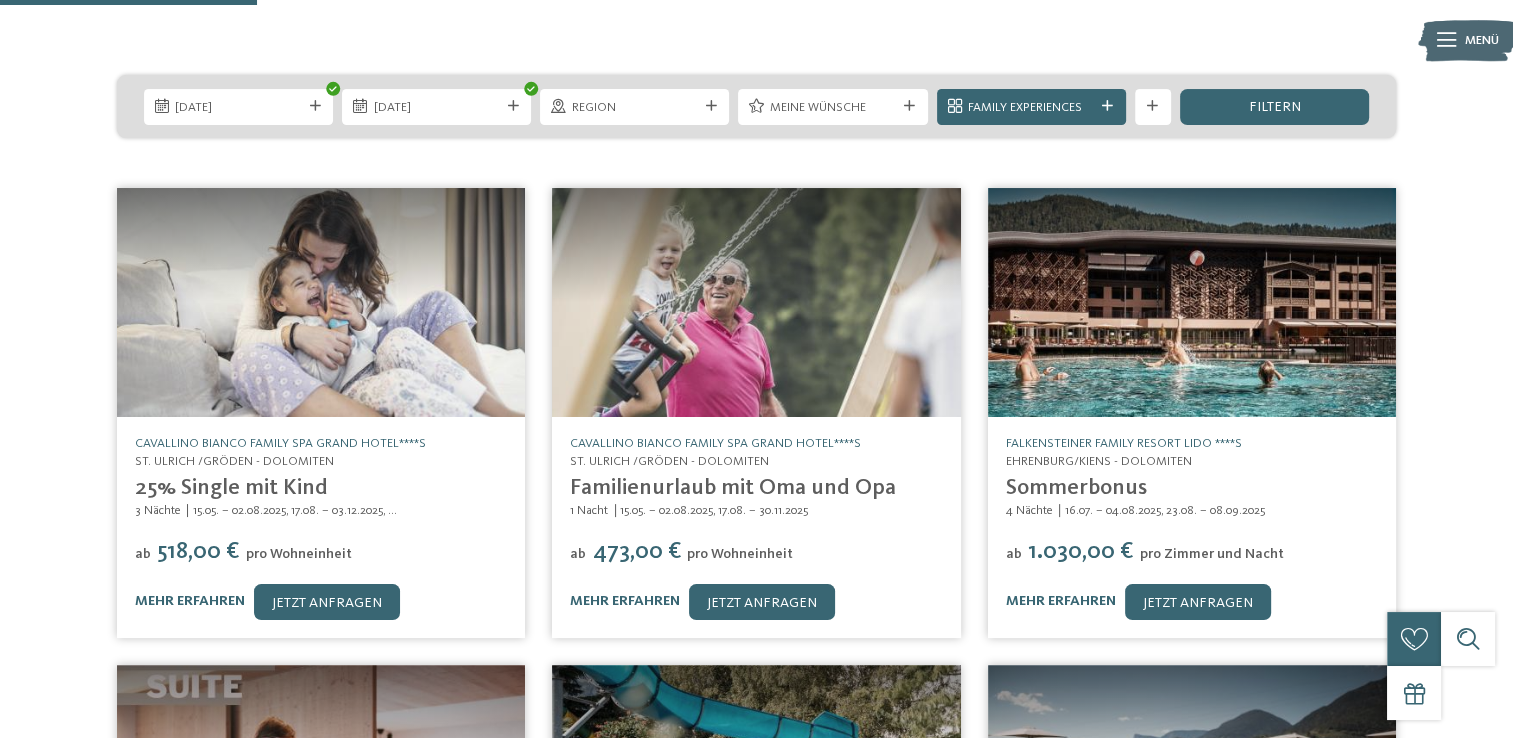 click on "filtern" at bounding box center [1274, 107] 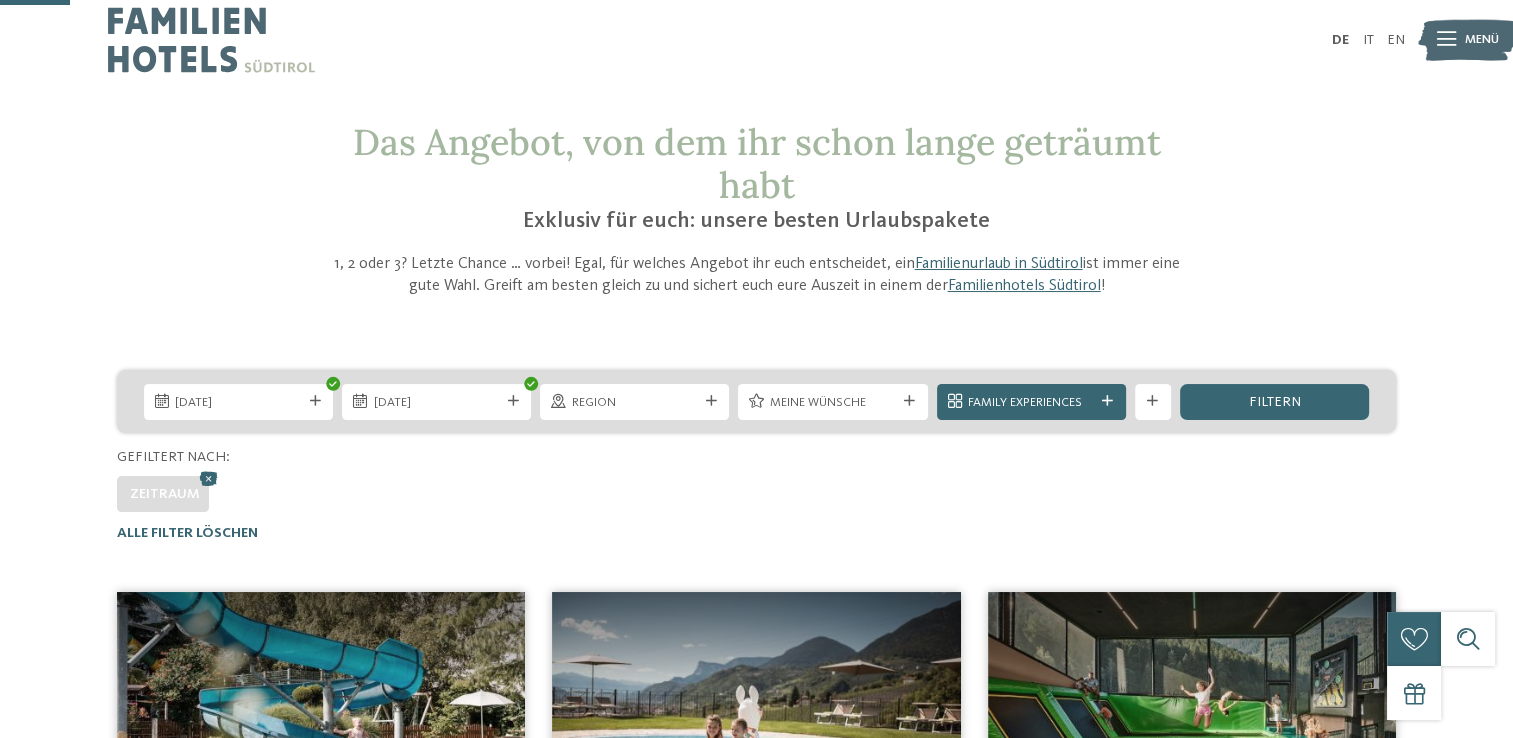 scroll, scrollTop: 0, scrollLeft: 0, axis: both 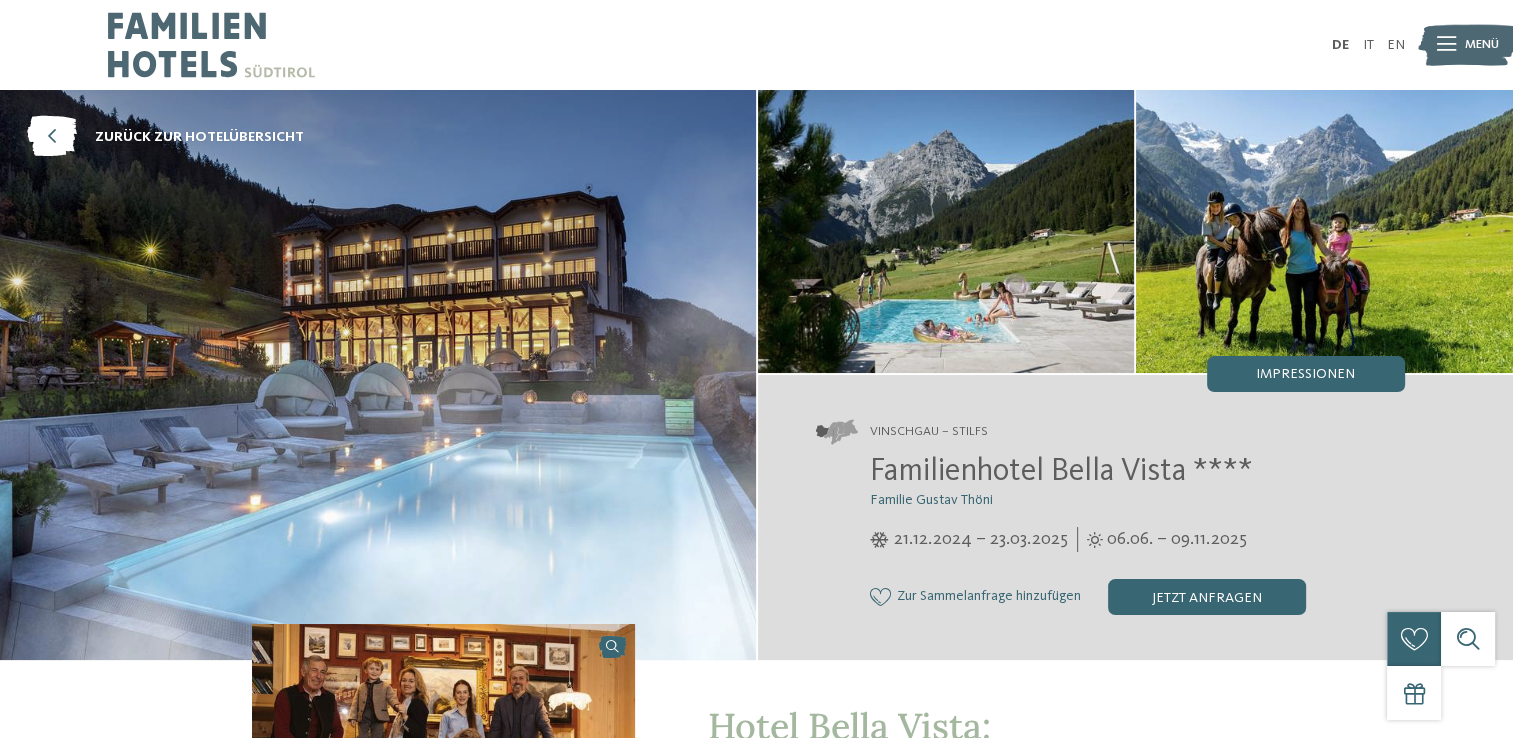 click at bounding box center [378, 375] 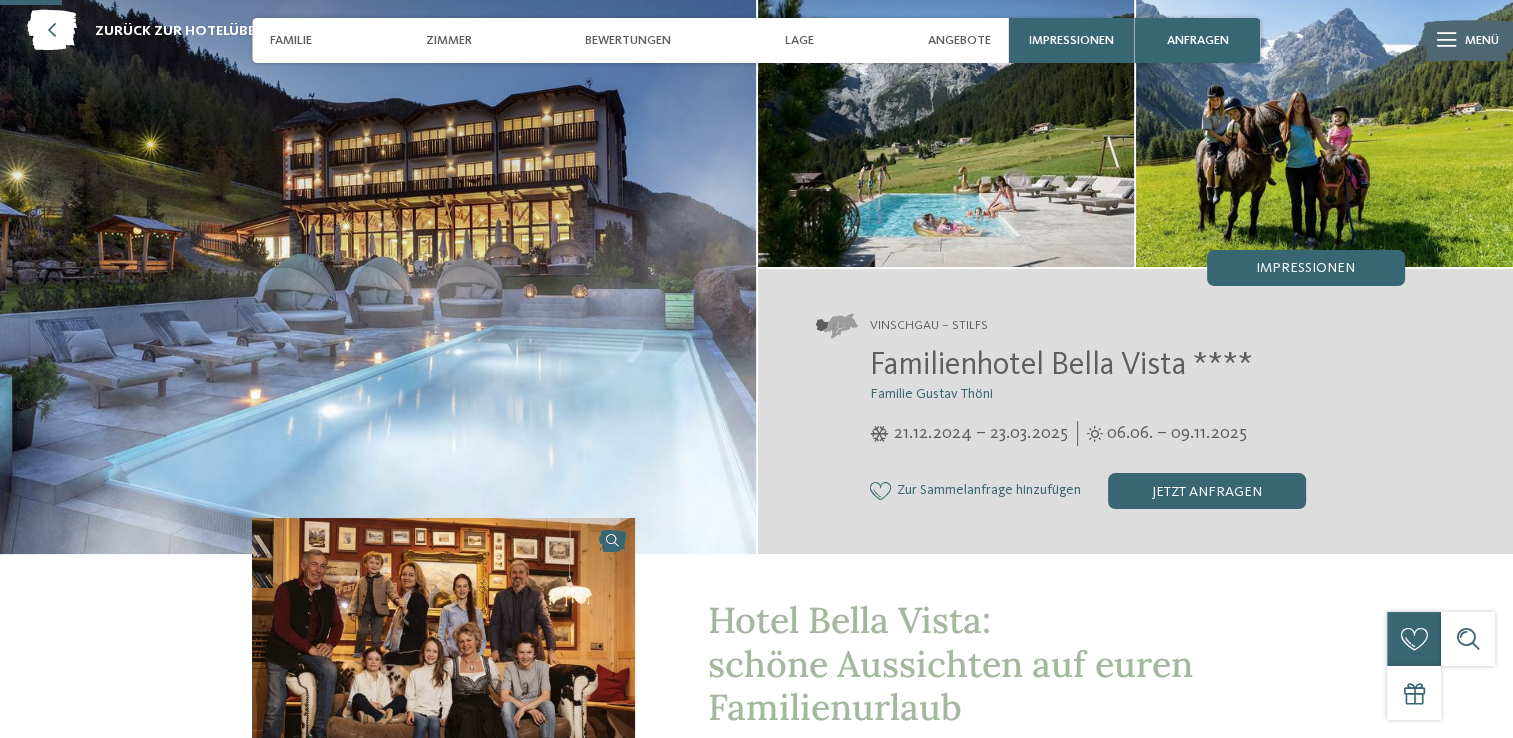 scroll, scrollTop: 0, scrollLeft: 0, axis: both 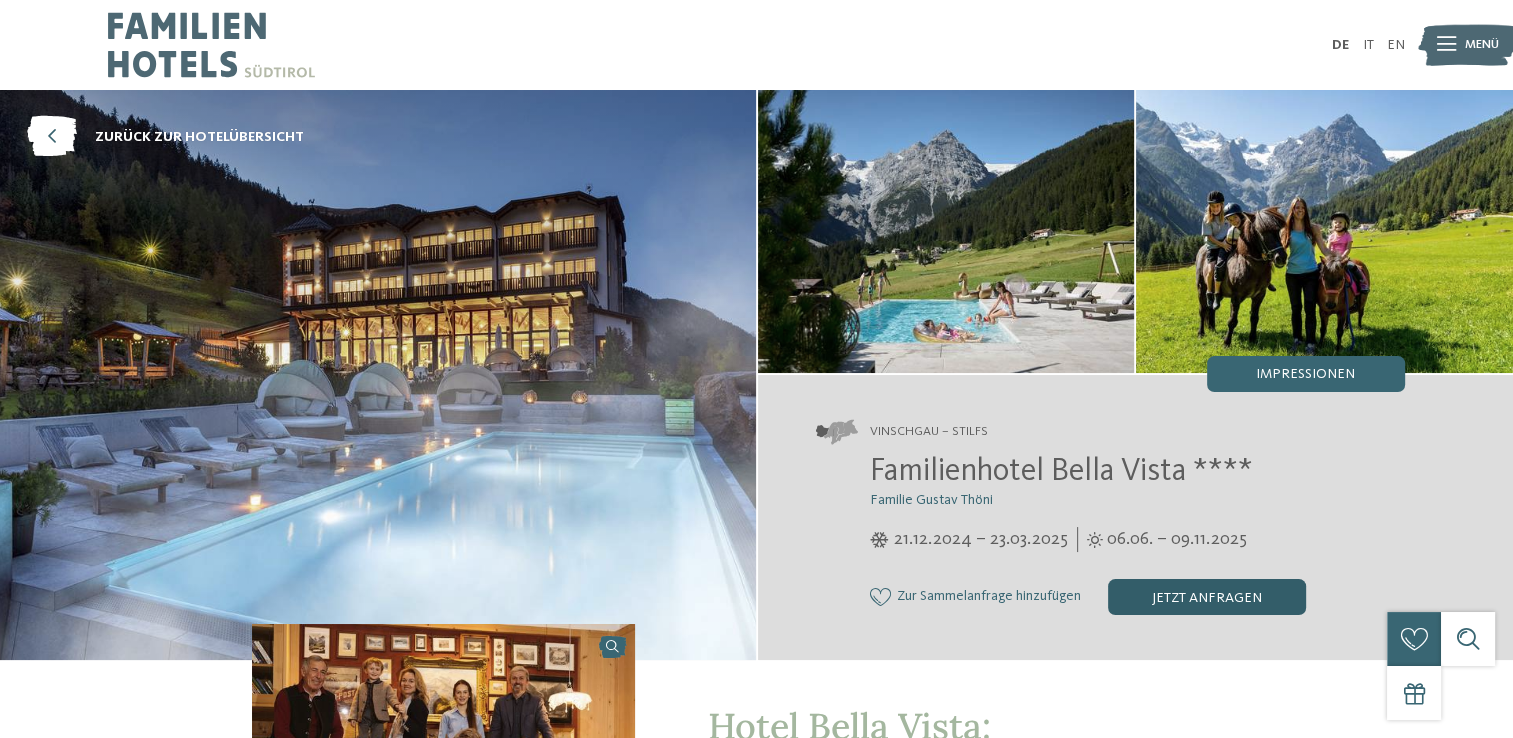 click on "jetzt anfragen" at bounding box center [1207, 597] 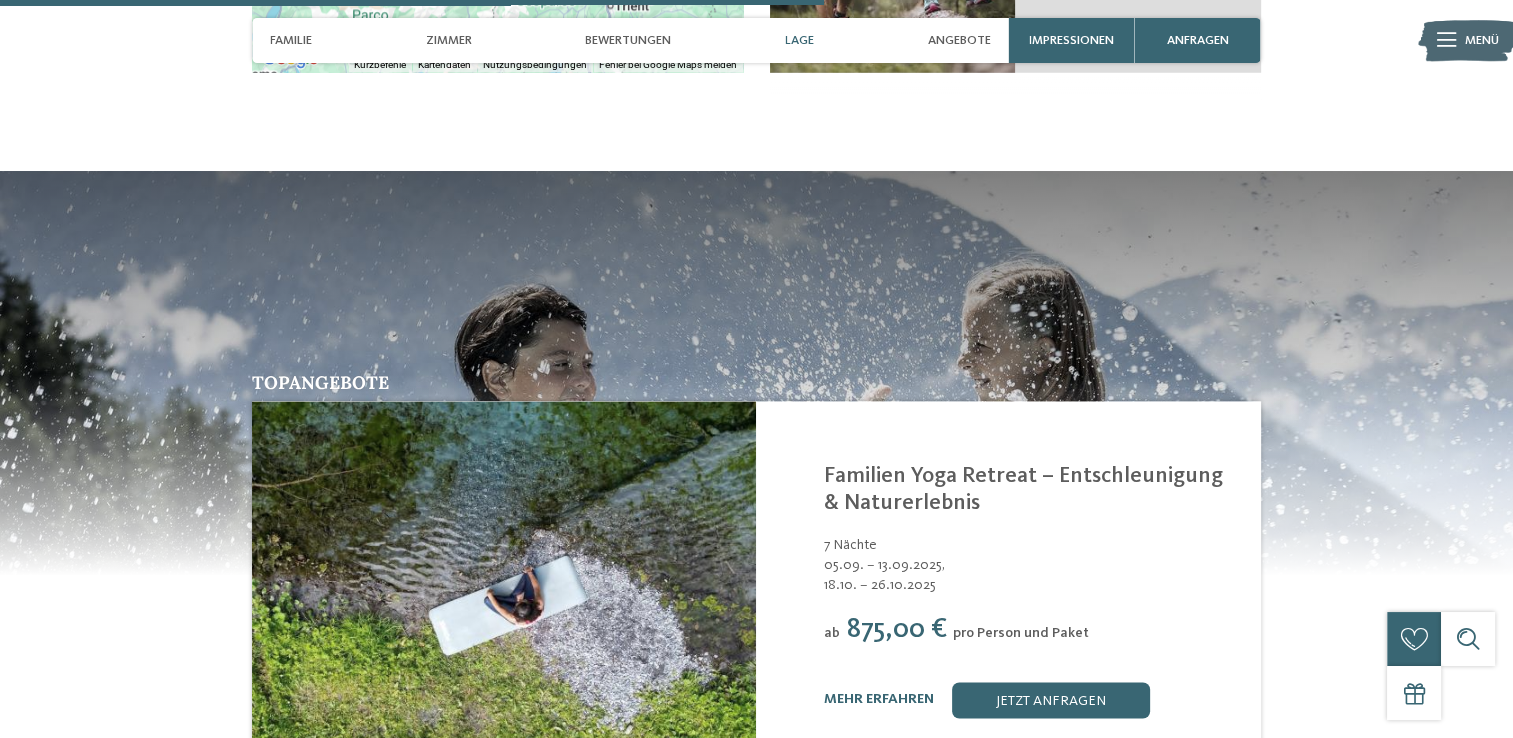 scroll, scrollTop: 2964, scrollLeft: 0, axis: vertical 